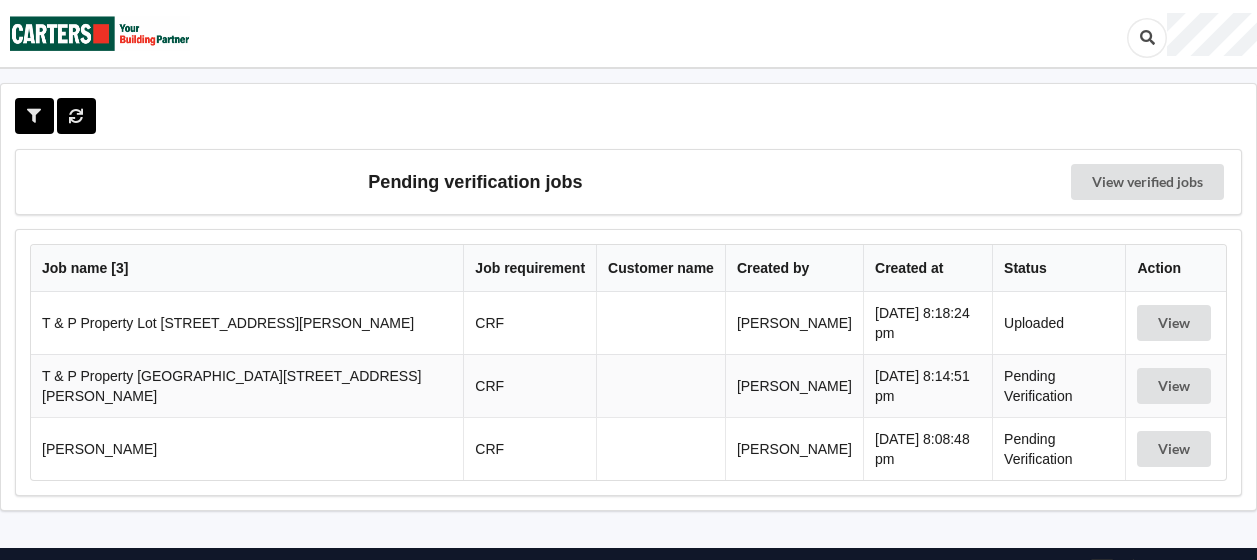 scroll, scrollTop: 0, scrollLeft: 0, axis: both 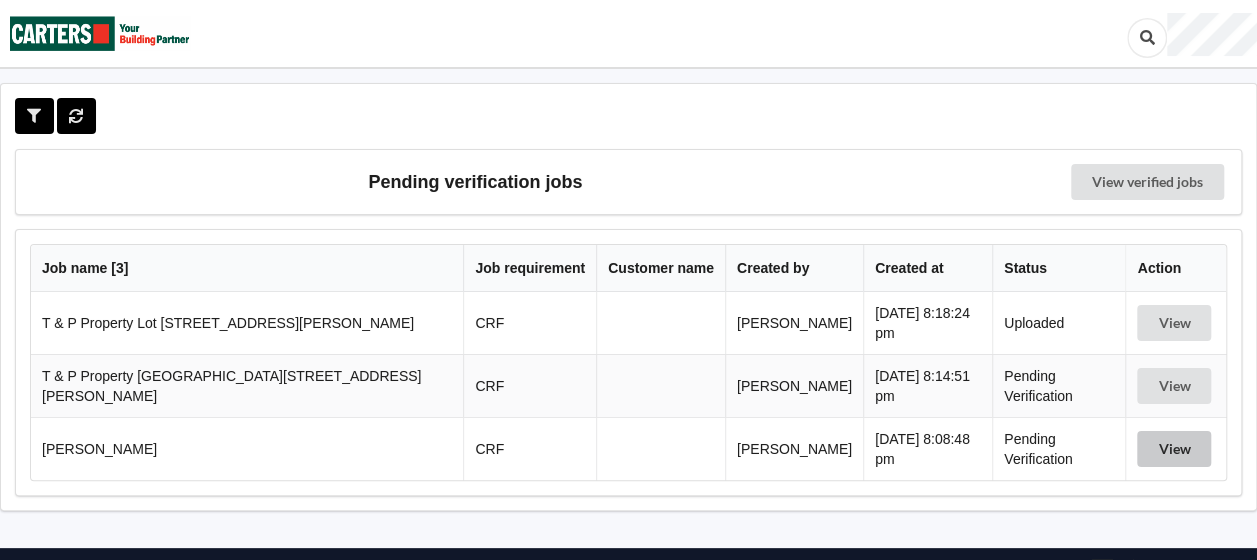 click on "View" at bounding box center (1174, 449) 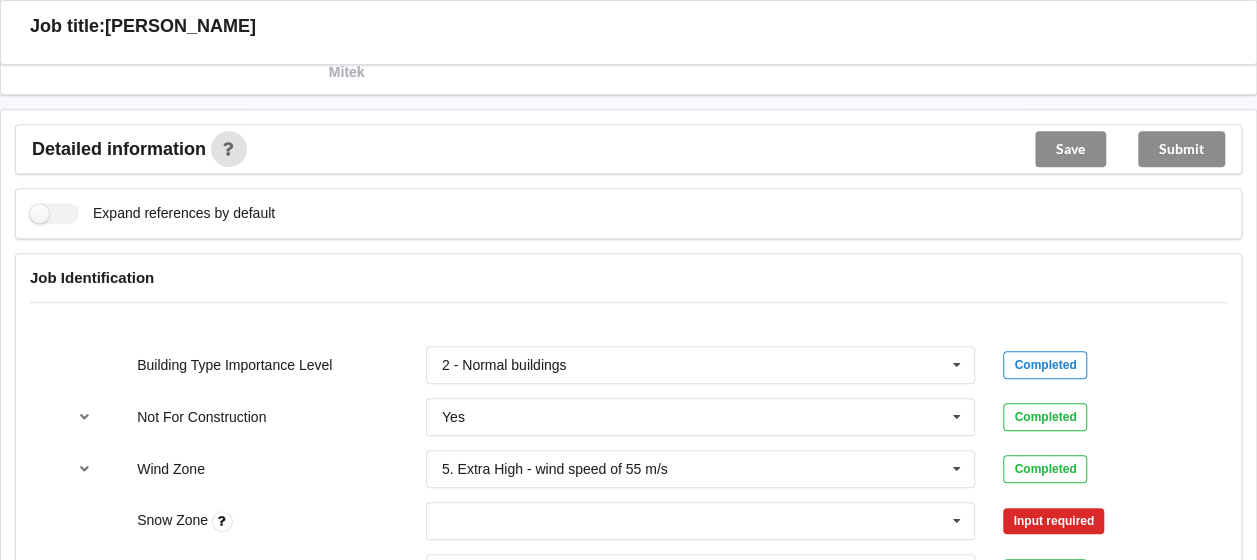 scroll, scrollTop: 900, scrollLeft: 0, axis: vertical 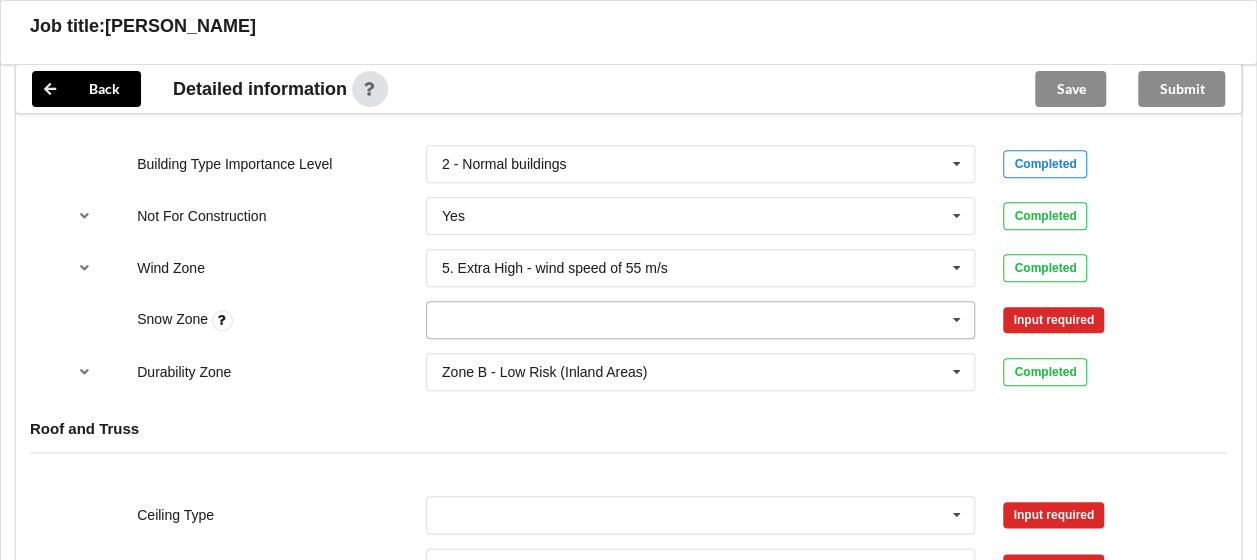 click at bounding box center (702, 320) 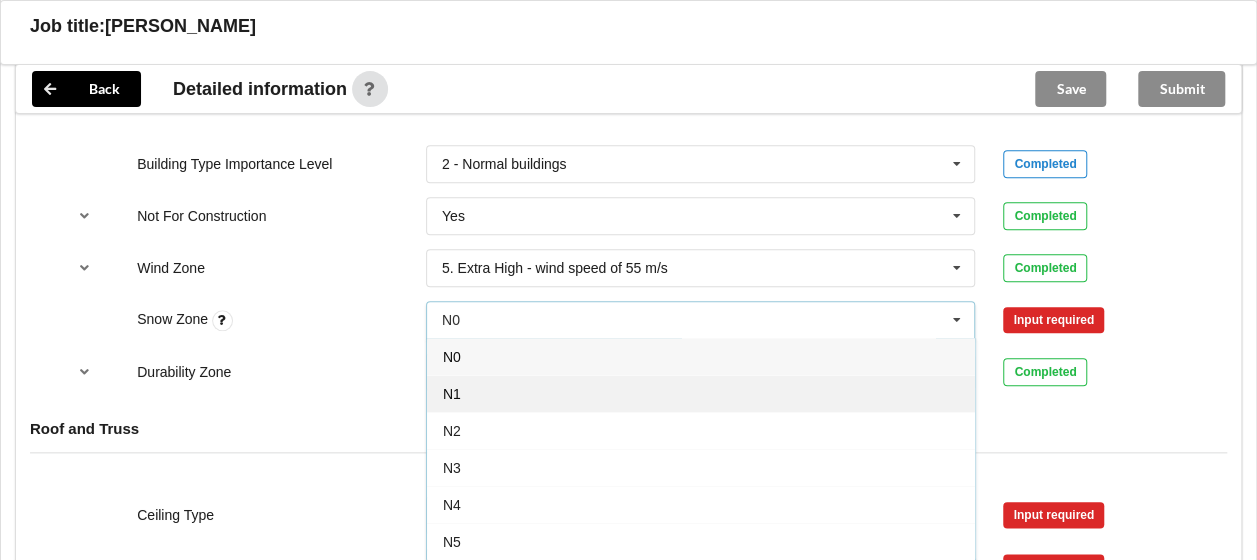 click on "N1" at bounding box center [701, 393] 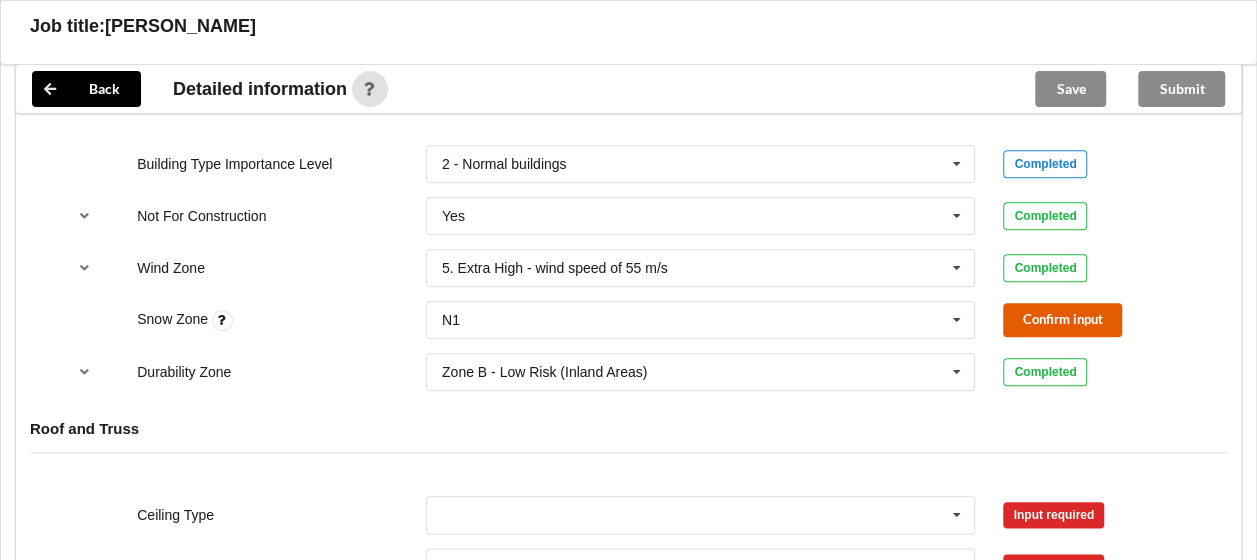 click on "Confirm input" at bounding box center [1062, 319] 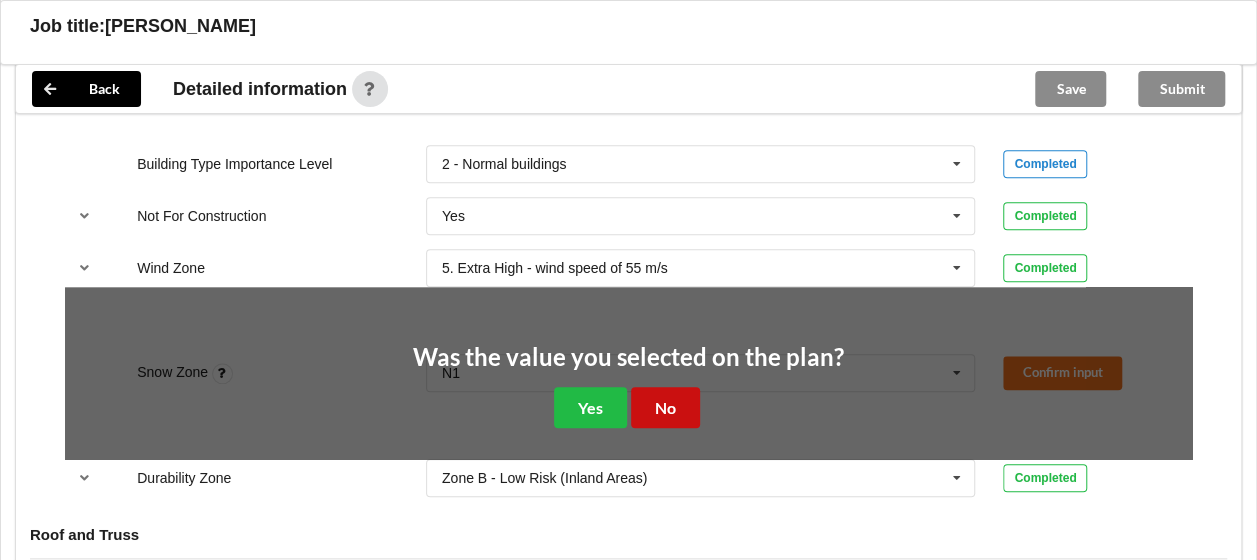 click on "No" at bounding box center (665, 407) 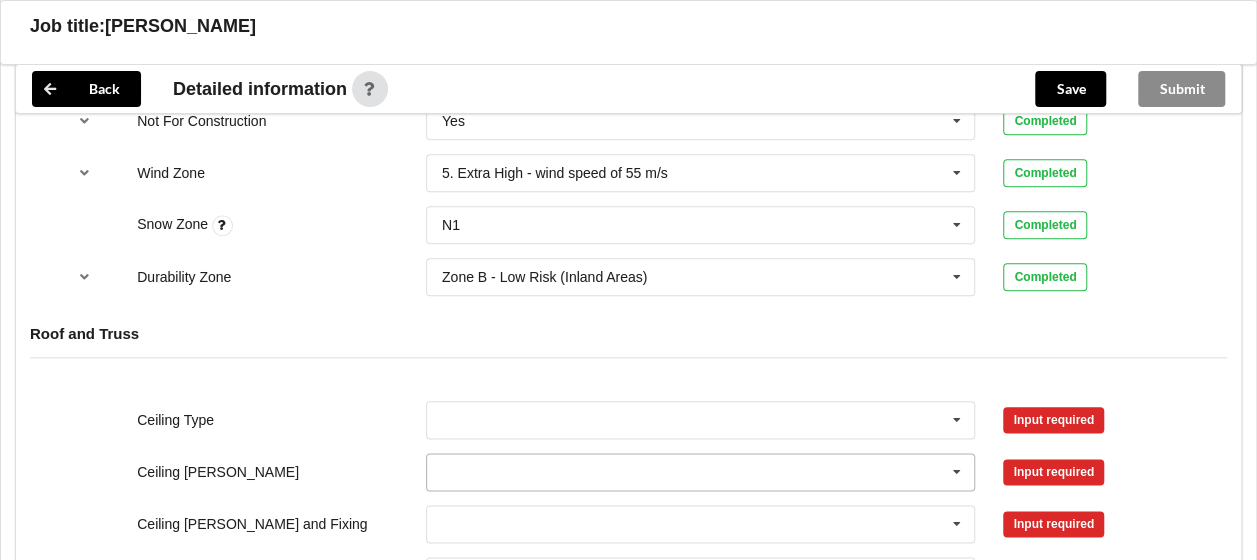 scroll, scrollTop: 1100, scrollLeft: 0, axis: vertical 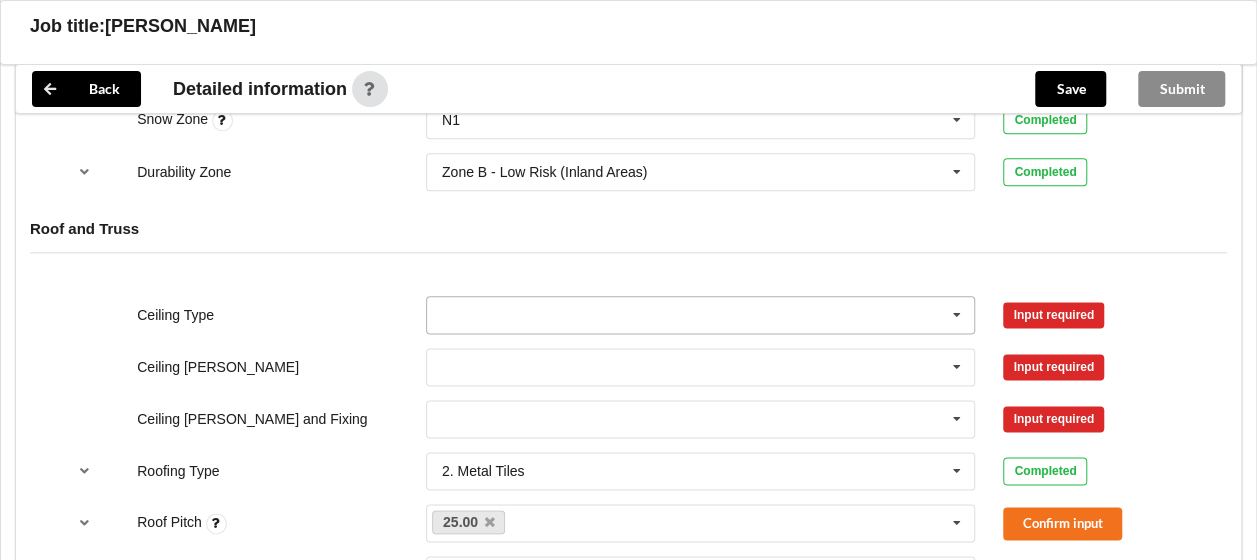 click at bounding box center [702, 315] 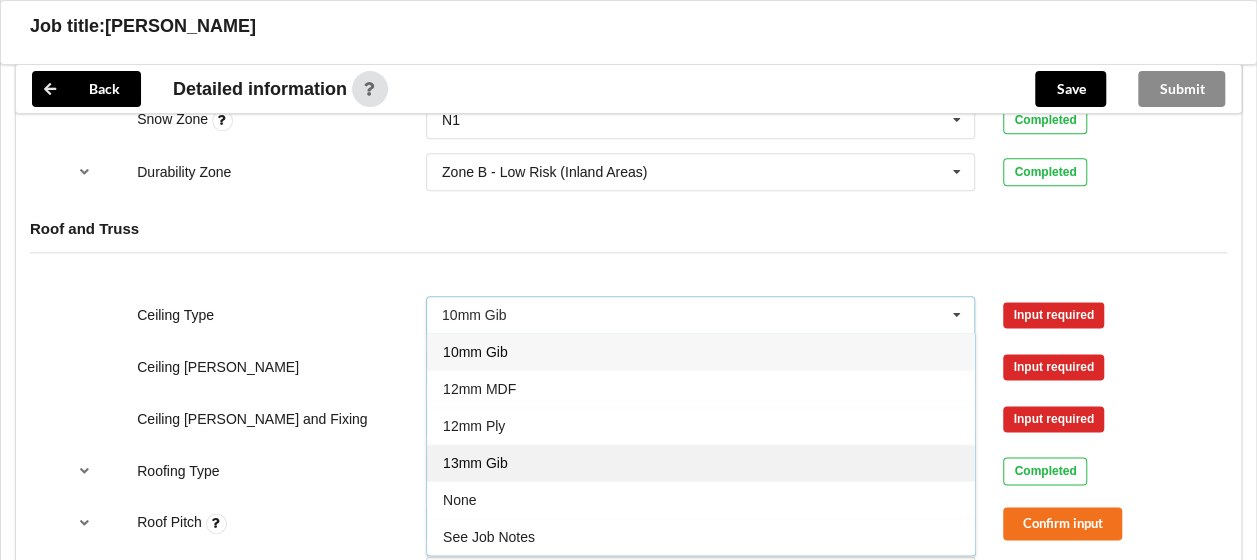 click on "13mm Gib" at bounding box center (701, 462) 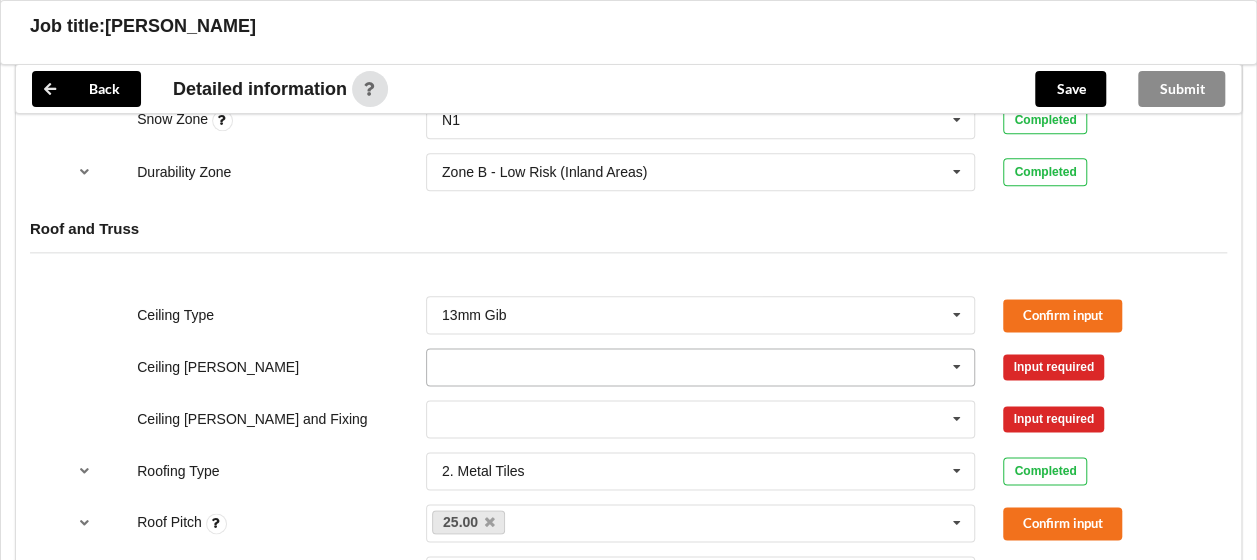 click at bounding box center [702, 367] 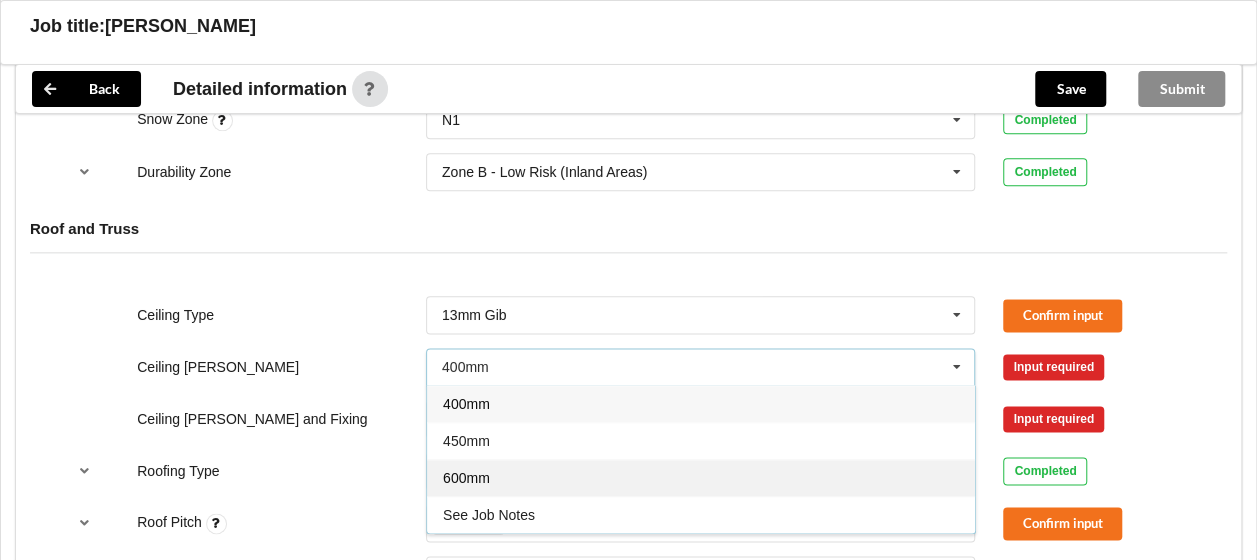 click on "600mm" at bounding box center (701, 477) 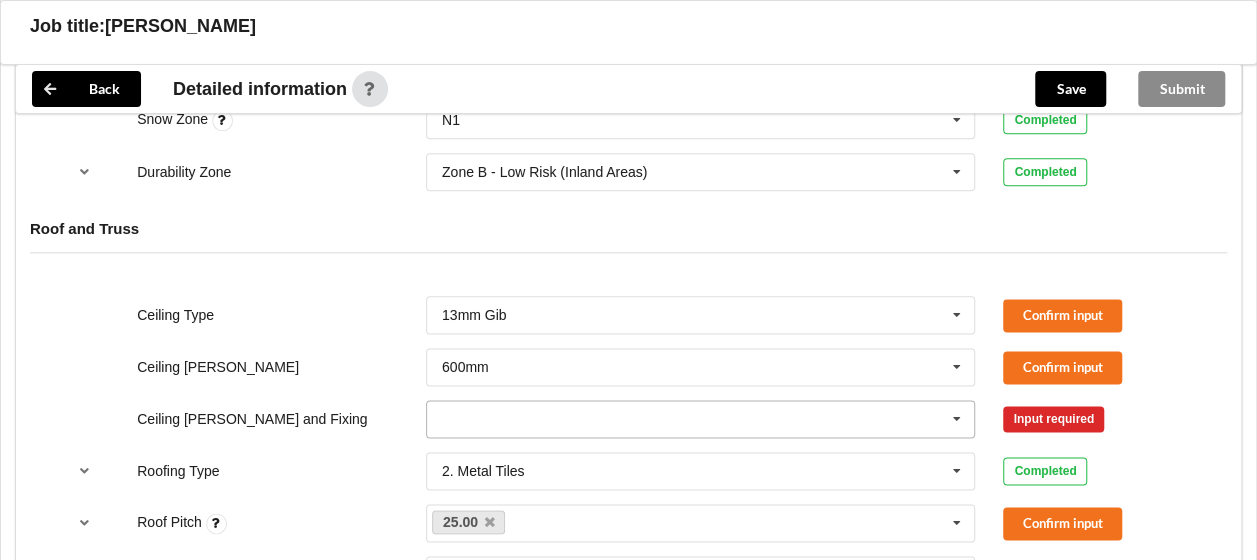 click at bounding box center [702, 419] 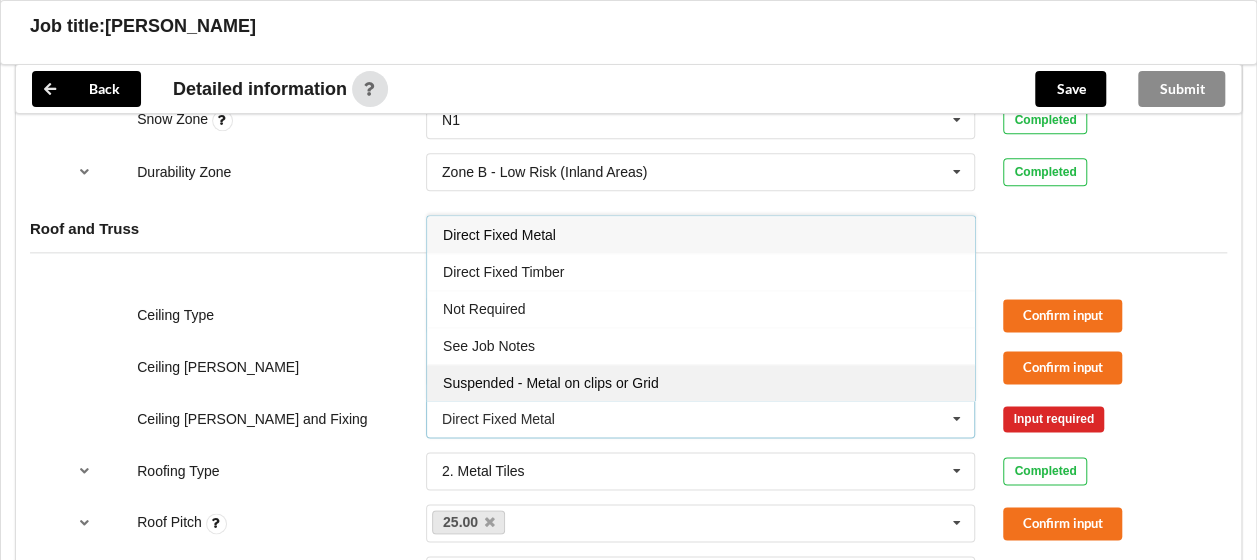 click on "Suspended - Metal on clips or Grid" at bounding box center [551, 383] 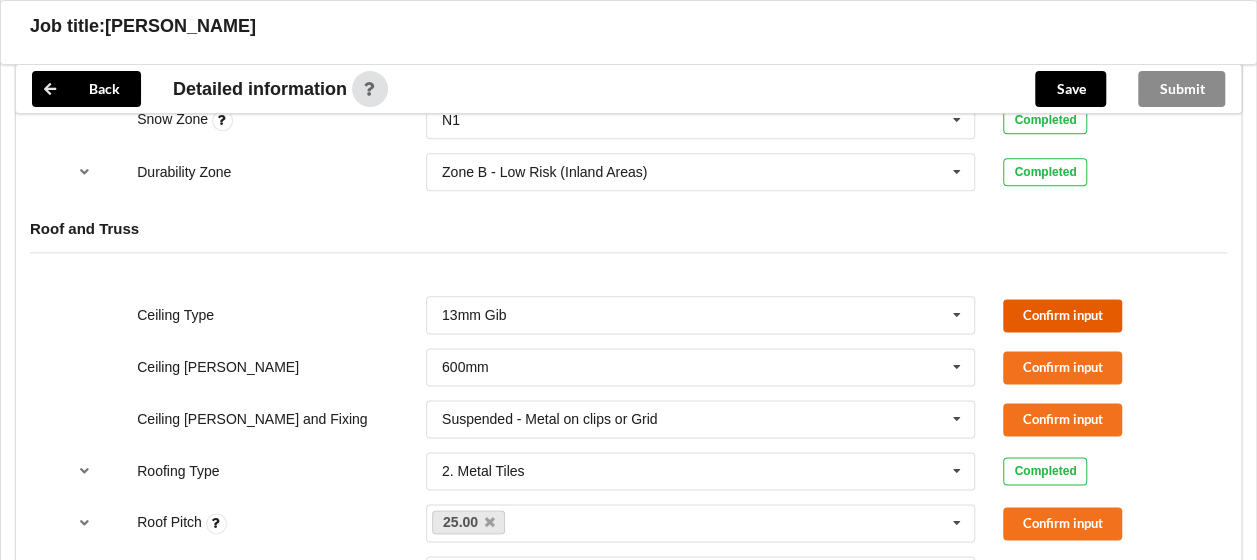 click on "Confirm input" at bounding box center [1062, 315] 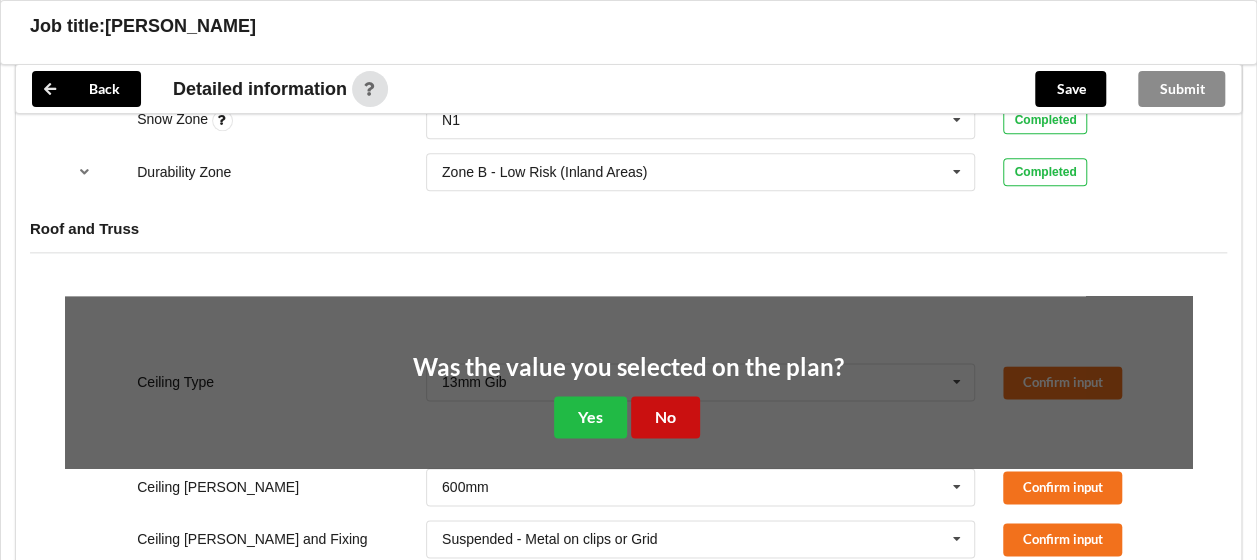 click on "No" at bounding box center (665, 416) 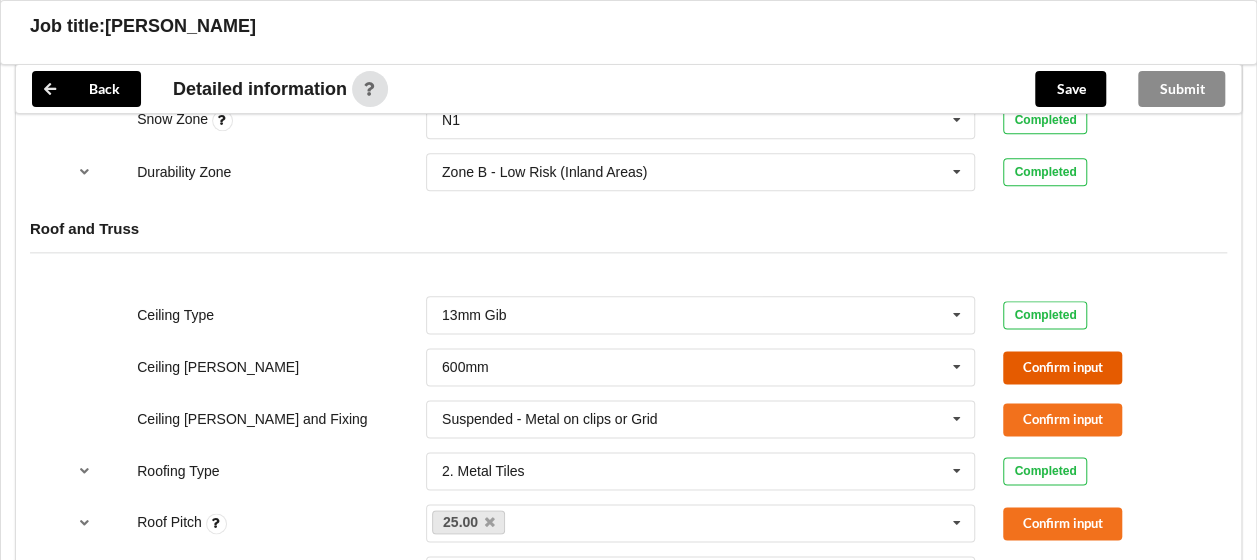 click on "Confirm input" at bounding box center (1062, 367) 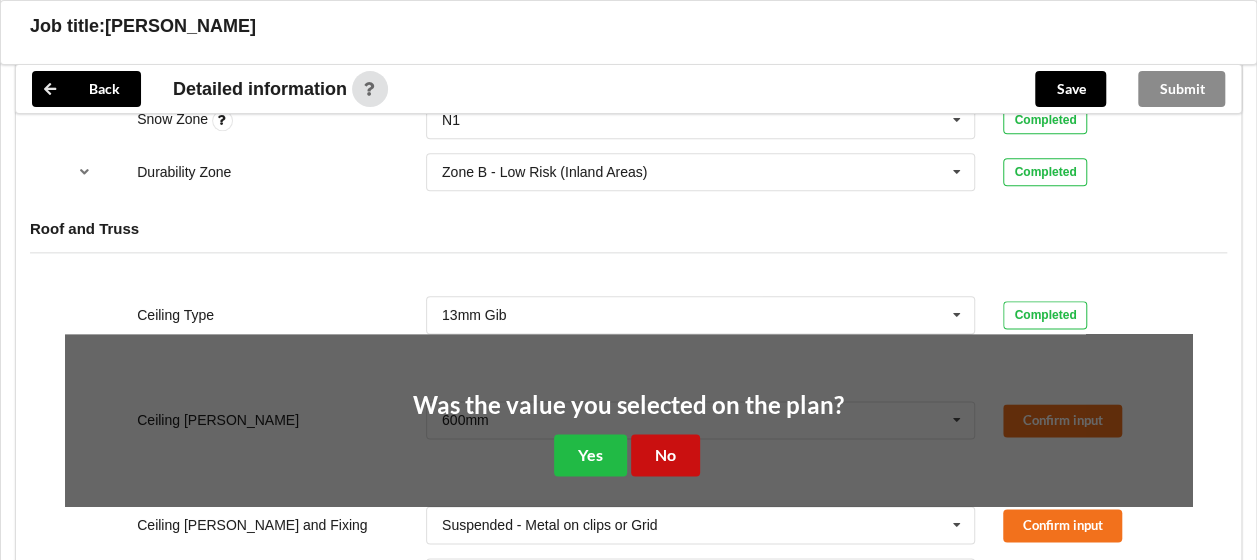 click on "No" at bounding box center [665, 454] 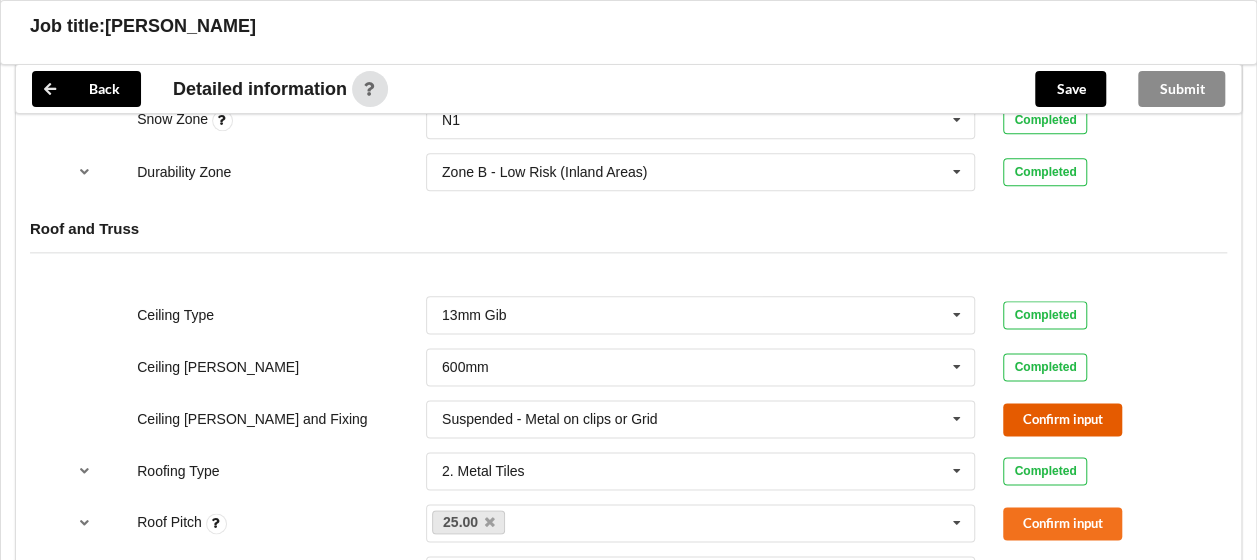 click on "Confirm input" at bounding box center [1062, 419] 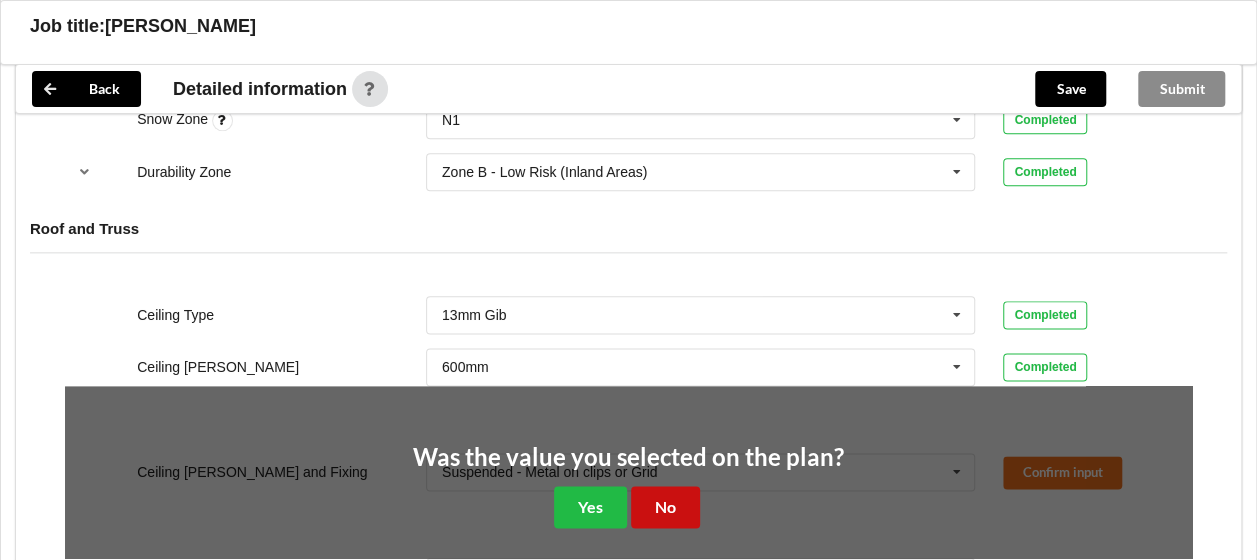 click on "No" at bounding box center [665, 506] 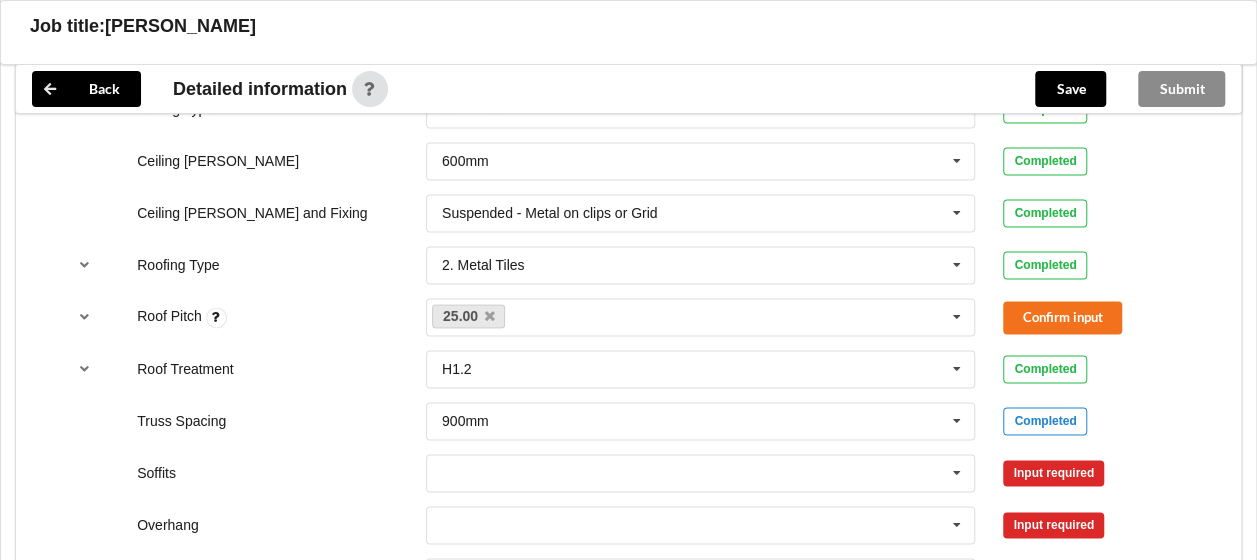 scroll, scrollTop: 1400, scrollLeft: 0, axis: vertical 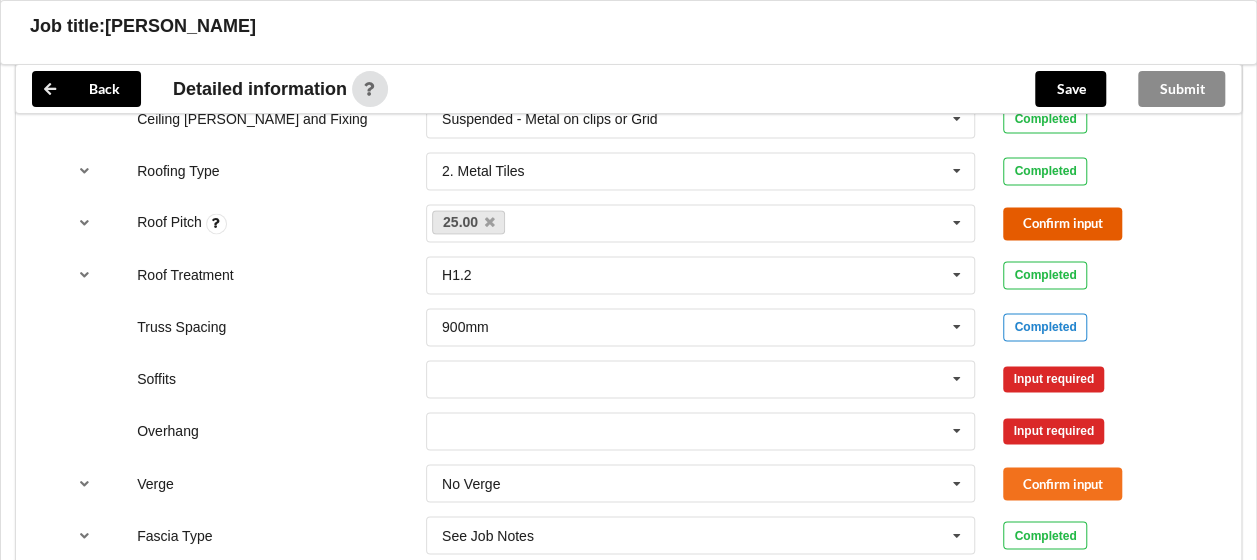click on "Confirm input" at bounding box center [1062, 223] 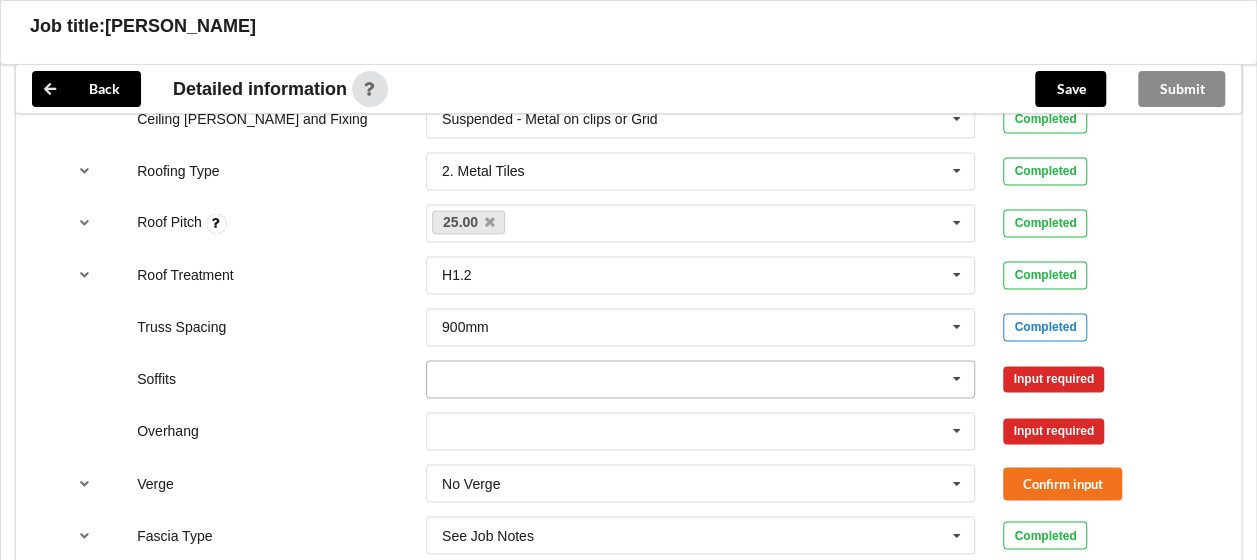 click at bounding box center (702, 379) 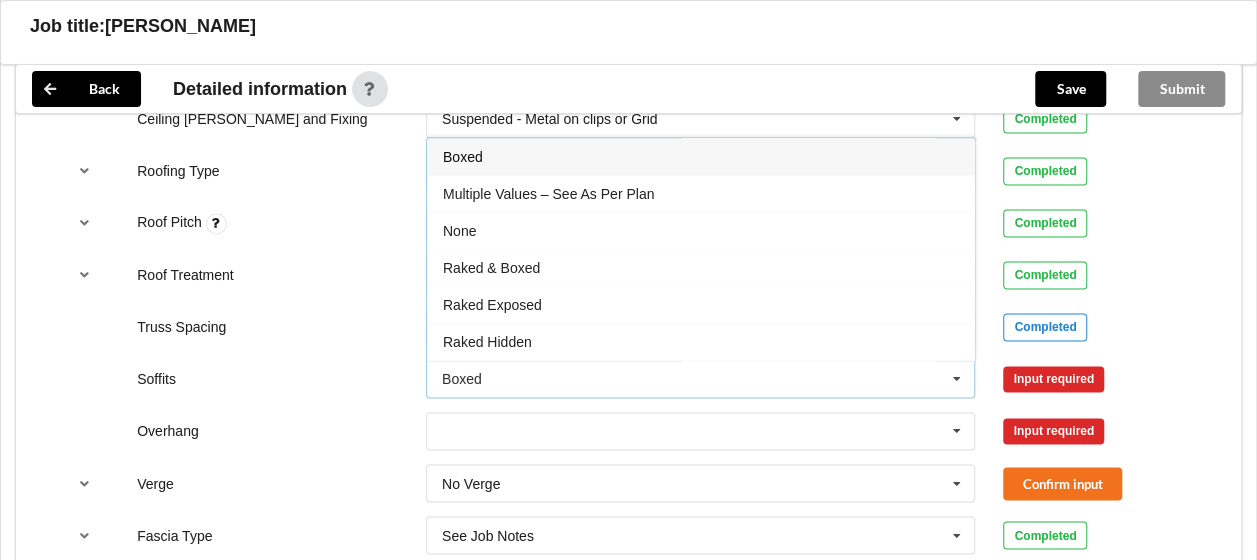 click on "Boxed" at bounding box center [701, 156] 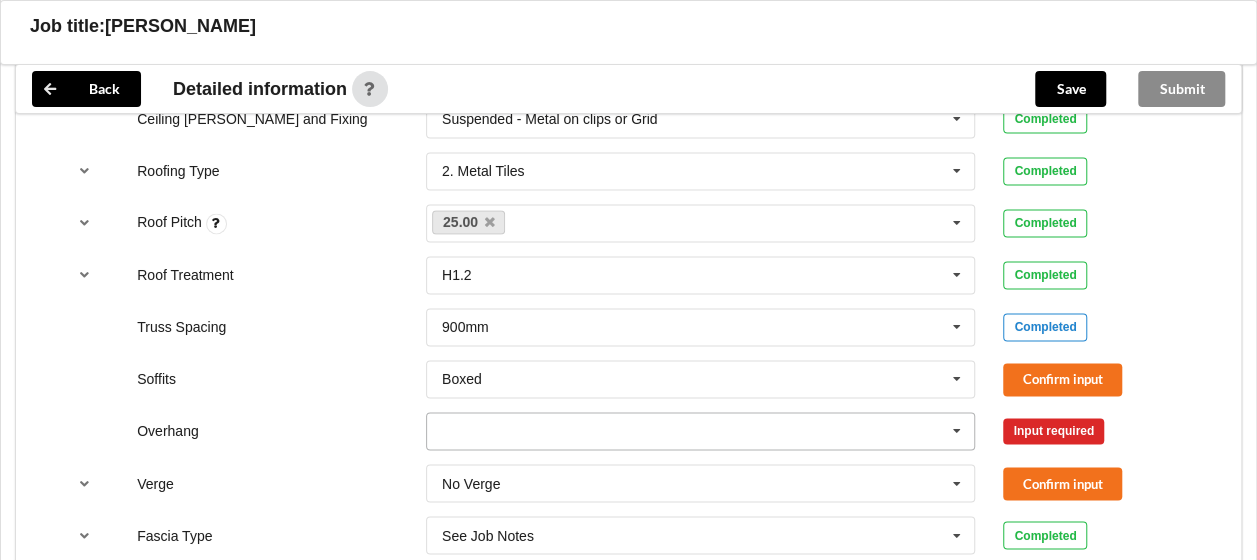 click at bounding box center (702, 431) 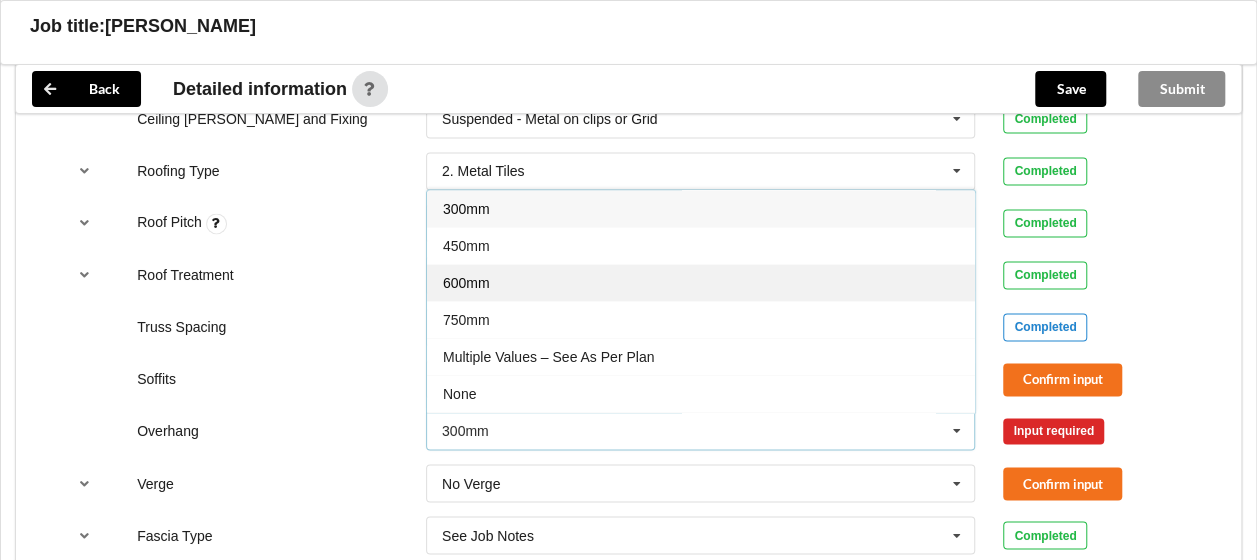 click on "600mm" at bounding box center [701, 282] 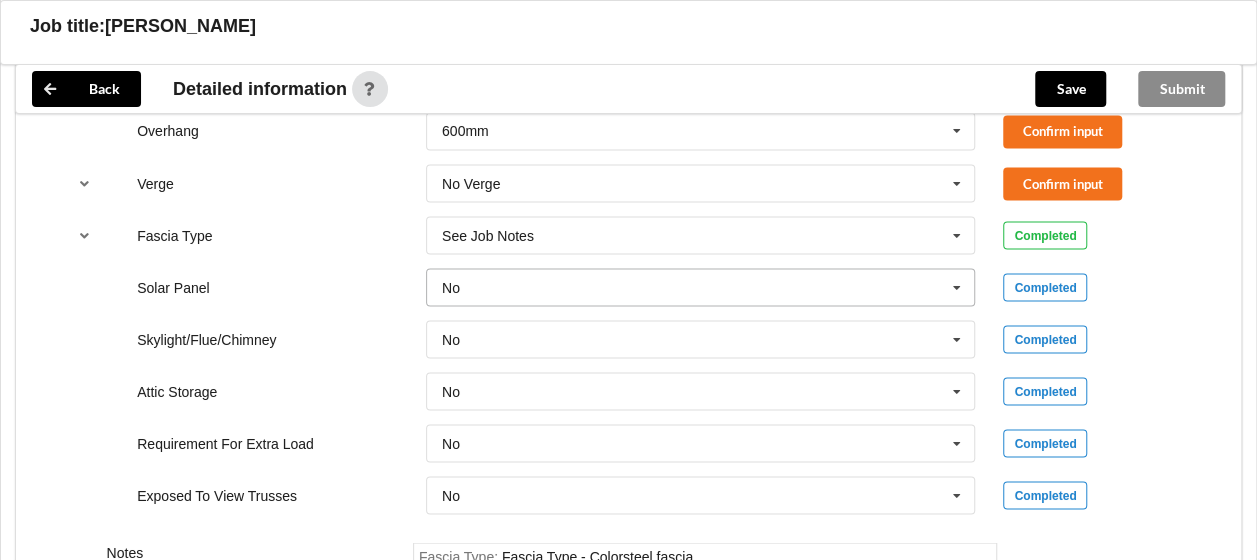 scroll, scrollTop: 1800, scrollLeft: 0, axis: vertical 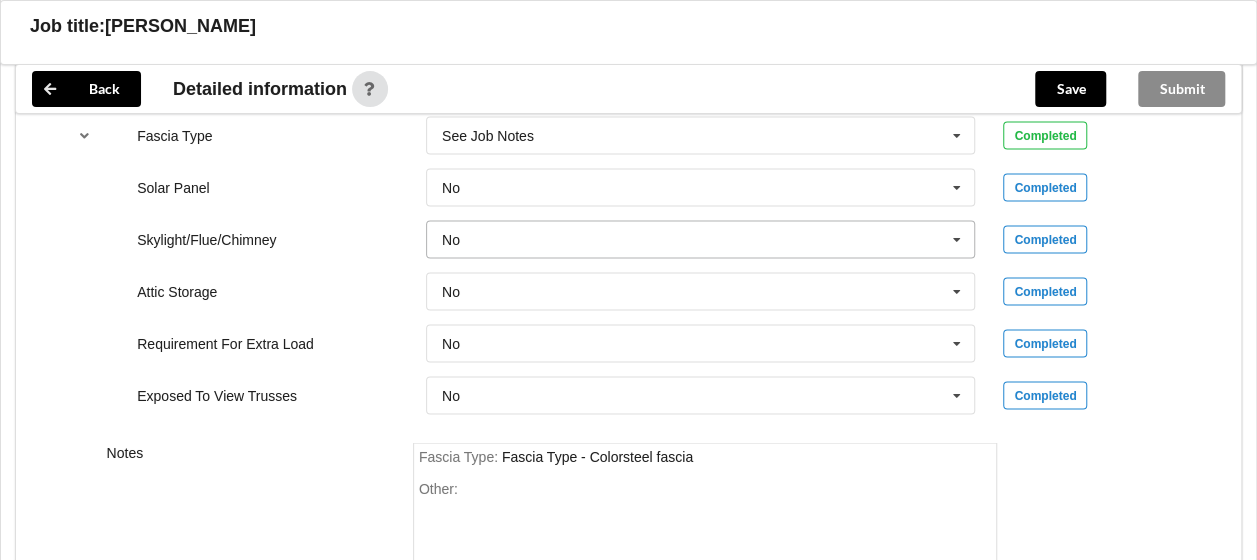 click at bounding box center [702, 239] 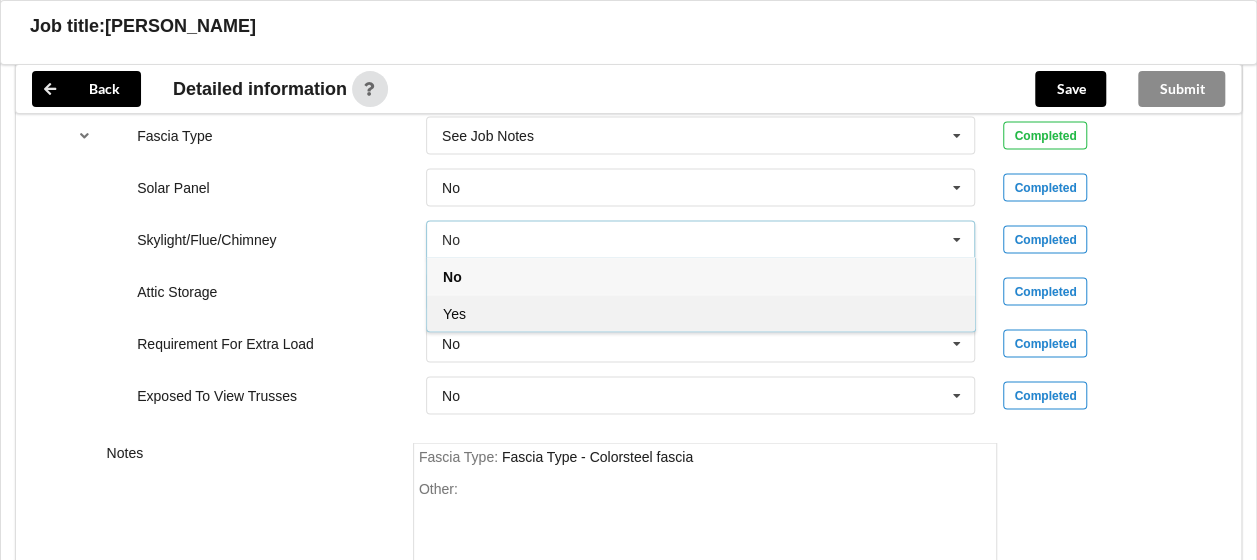 click on "Yes" at bounding box center [701, 312] 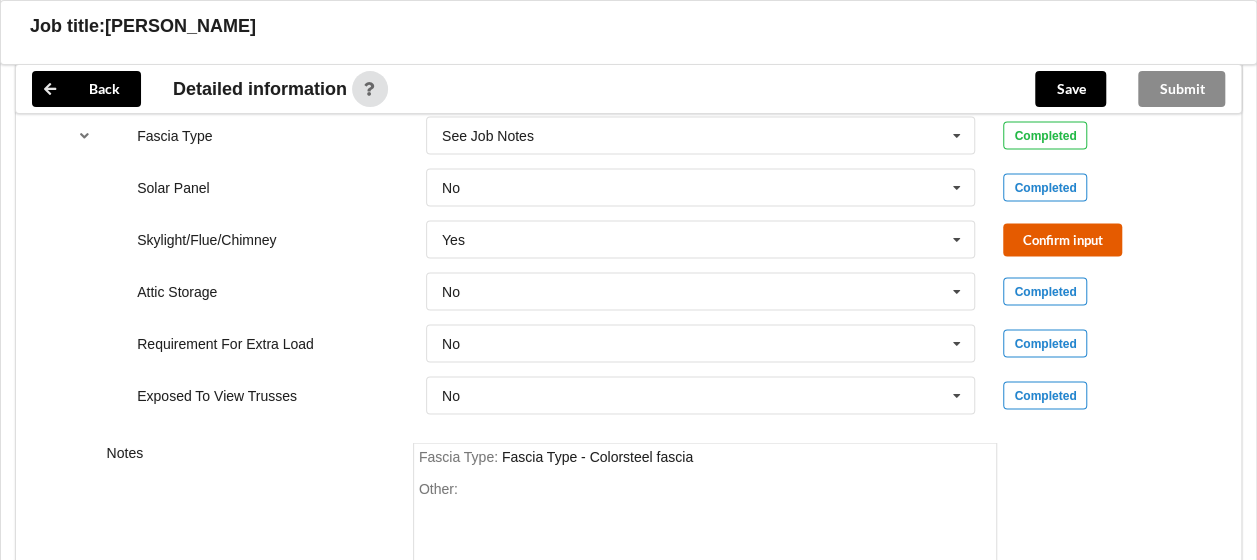 click on "Confirm input" at bounding box center (1062, 239) 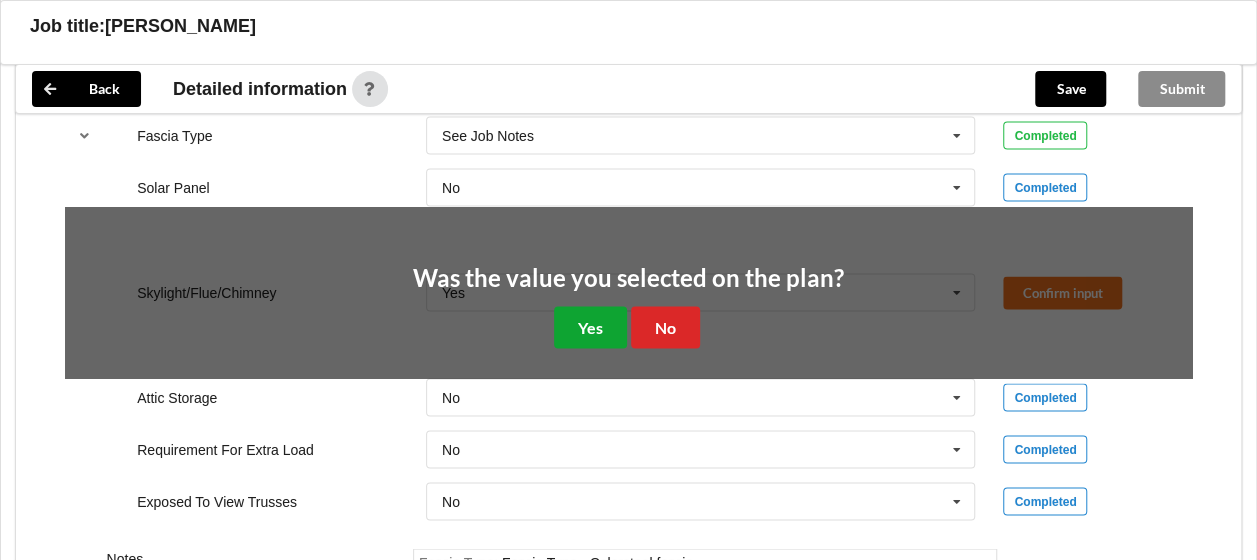 click on "Yes" at bounding box center [590, 326] 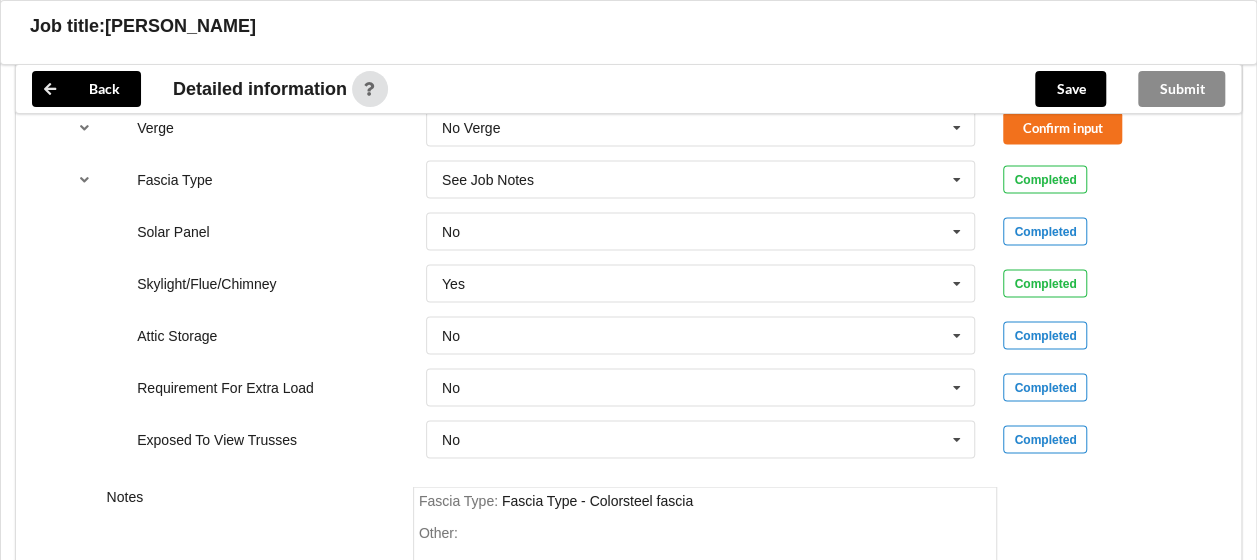 scroll, scrollTop: 1800, scrollLeft: 0, axis: vertical 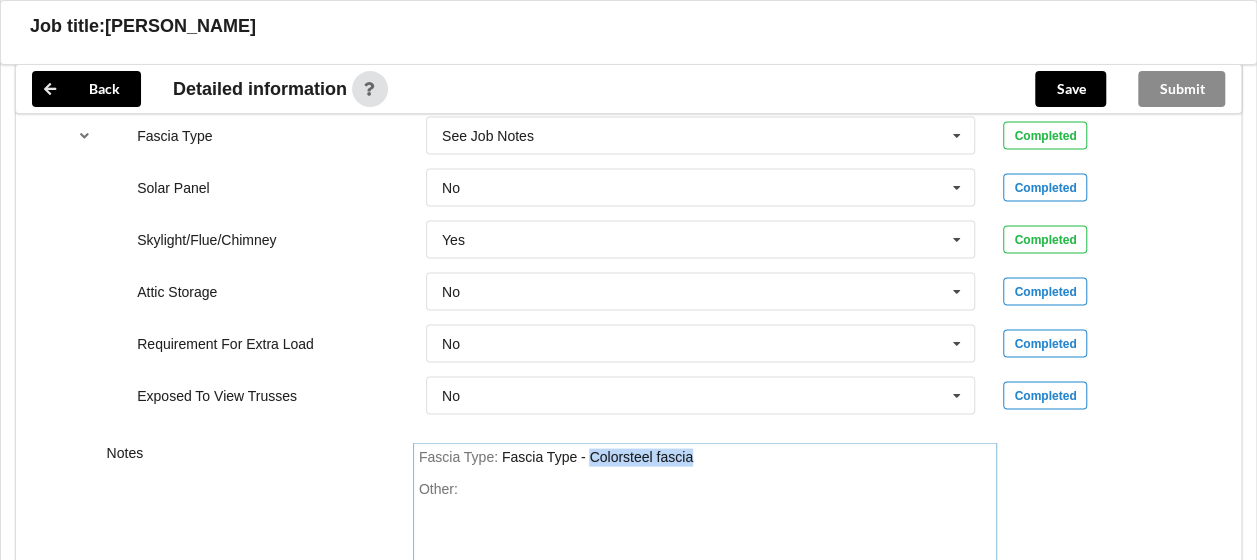 drag, startPoint x: 690, startPoint y: 450, endPoint x: 587, endPoint y: 453, distance: 103.04368 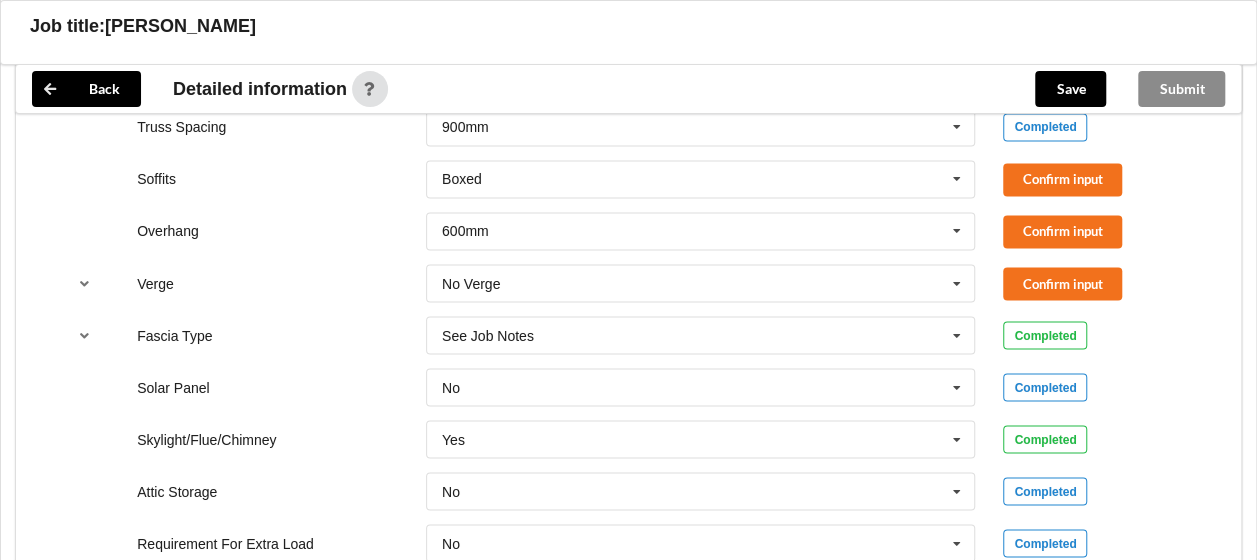scroll, scrollTop: 1500, scrollLeft: 0, axis: vertical 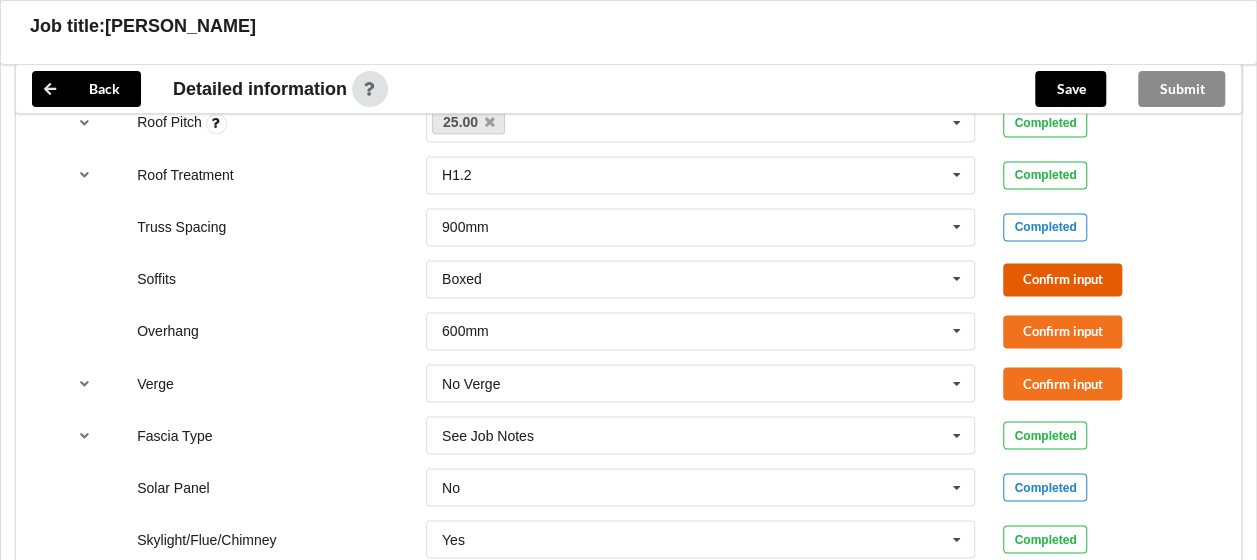 click on "Confirm input" at bounding box center (1062, 279) 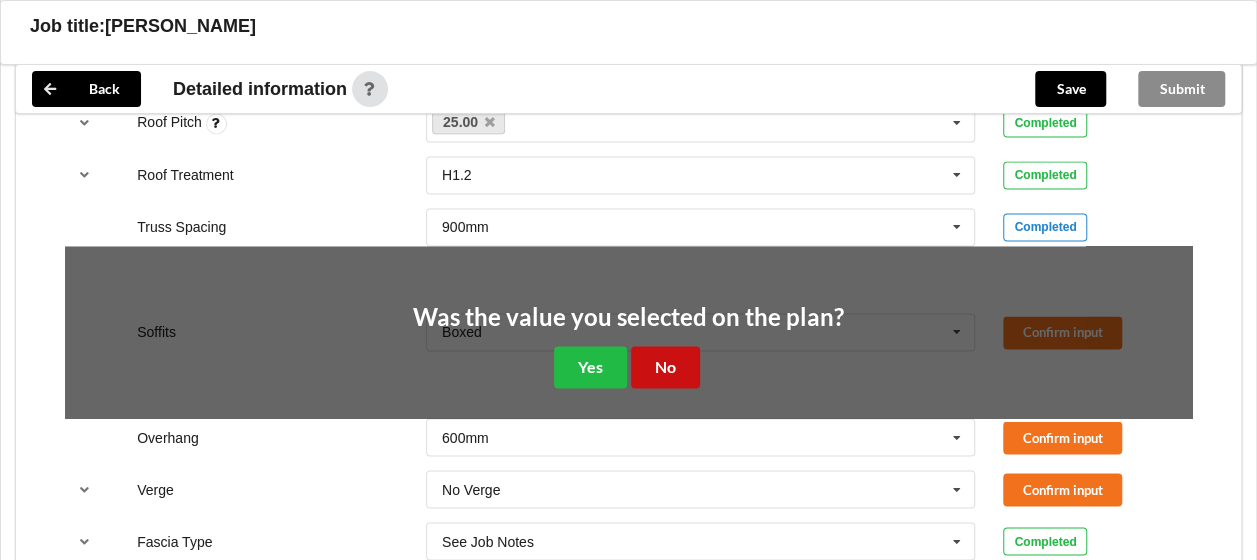 click on "No" at bounding box center (665, 366) 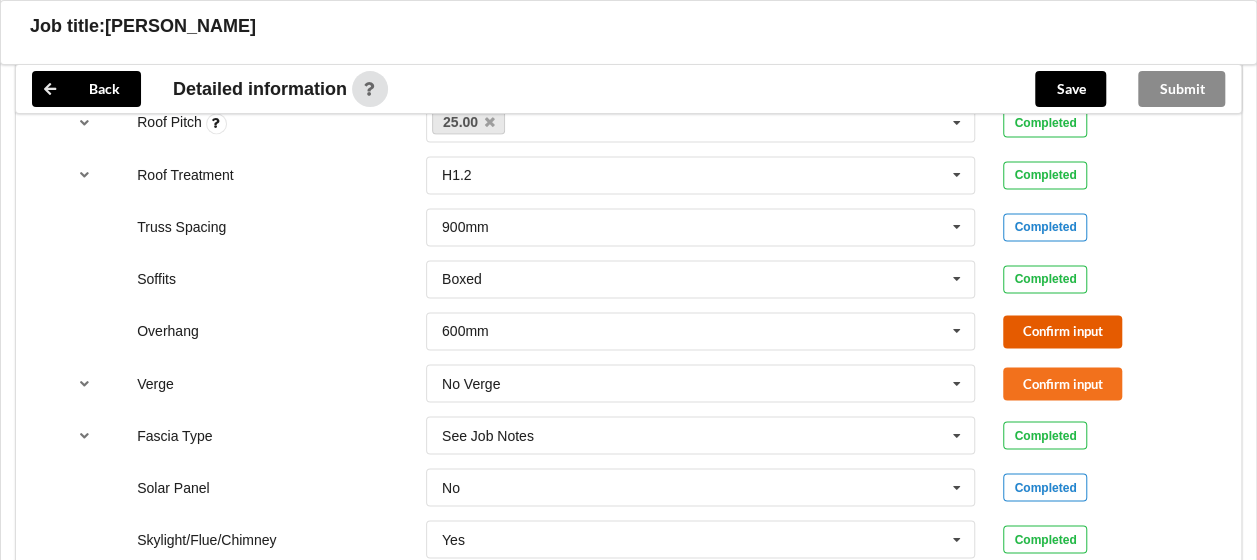 click on "Confirm input" at bounding box center (1062, 331) 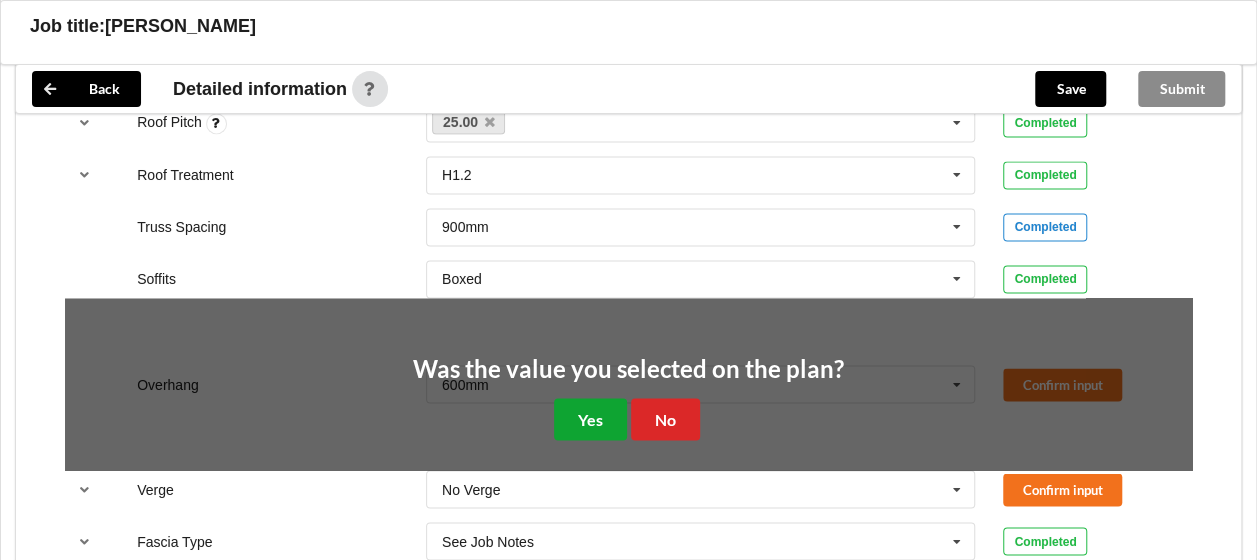click on "Yes" at bounding box center [590, 418] 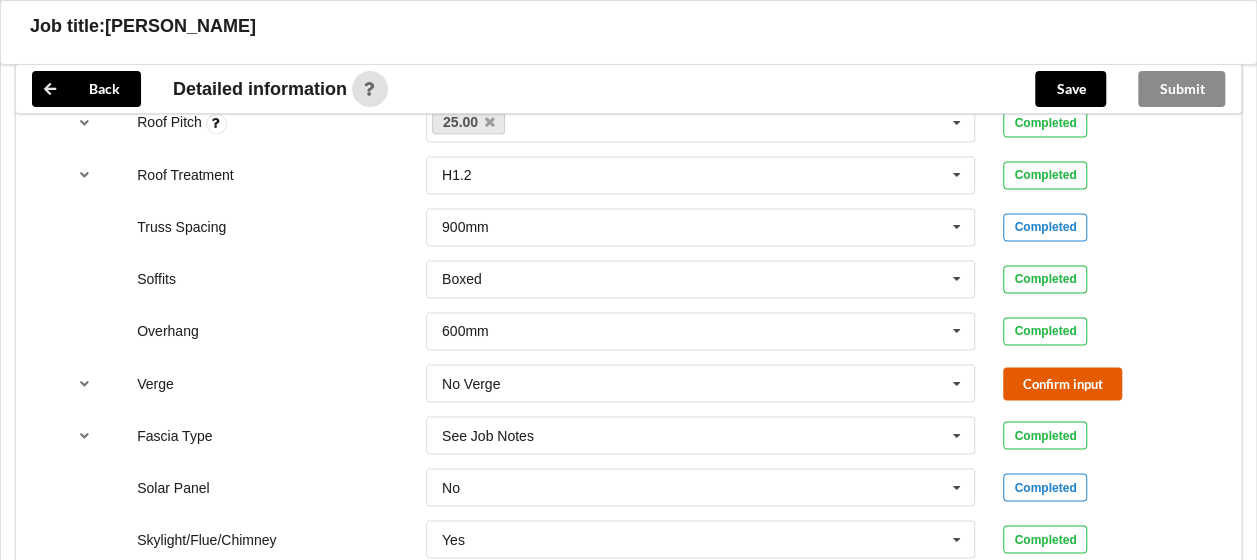 click on "Confirm input" at bounding box center (1062, 383) 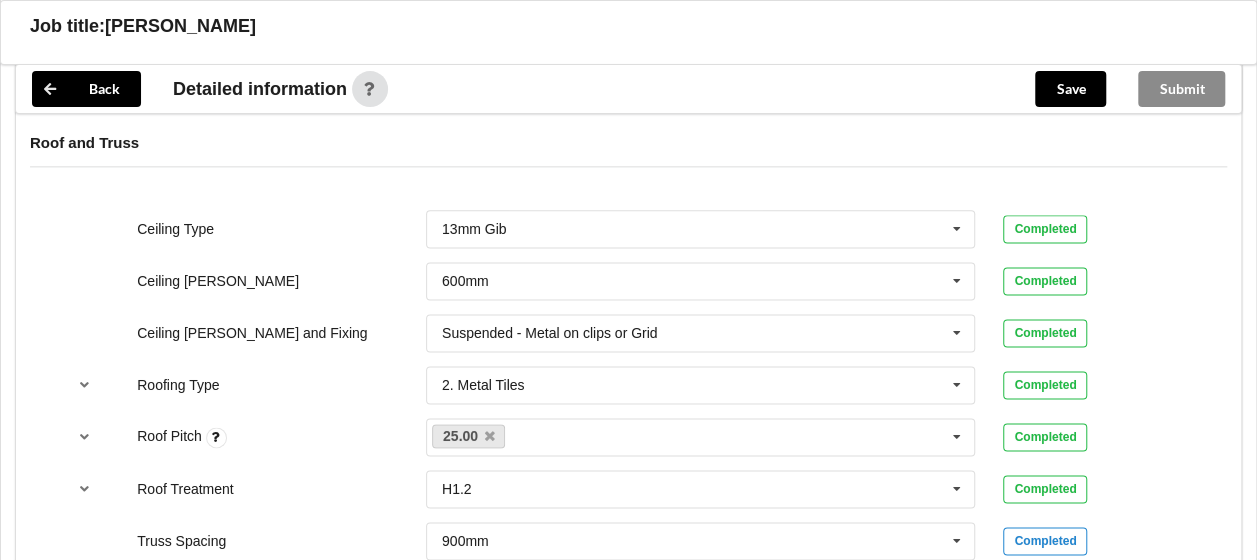 scroll, scrollTop: 1204, scrollLeft: 0, axis: vertical 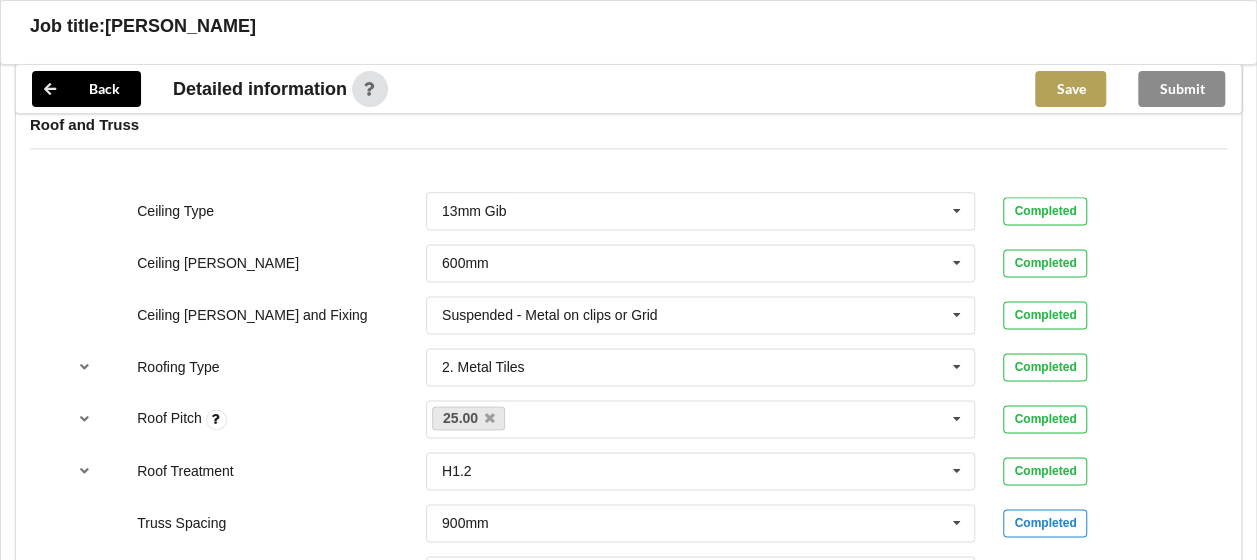 click on "Save" at bounding box center (1070, 89) 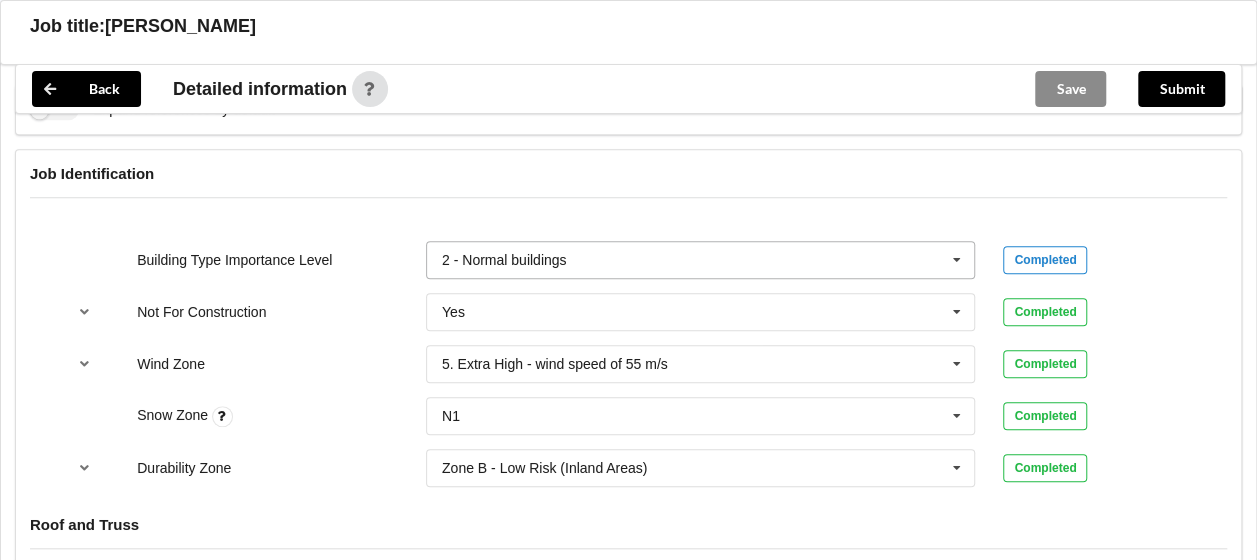 scroll, scrollTop: 704, scrollLeft: 0, axis: vertical 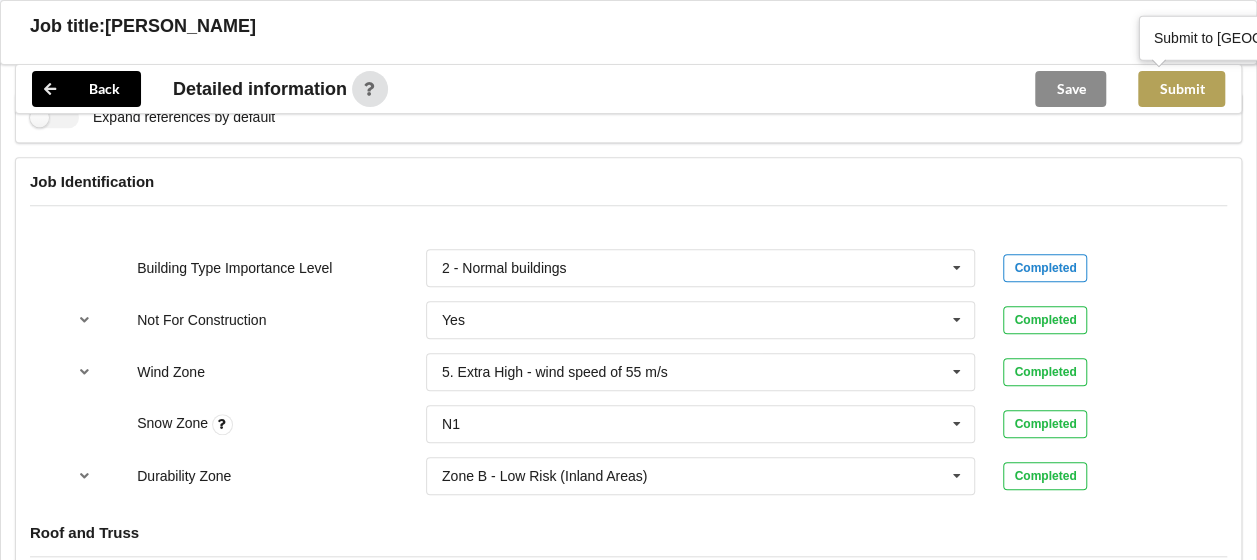 click on "Submit" at bounding box center [1181, 89] 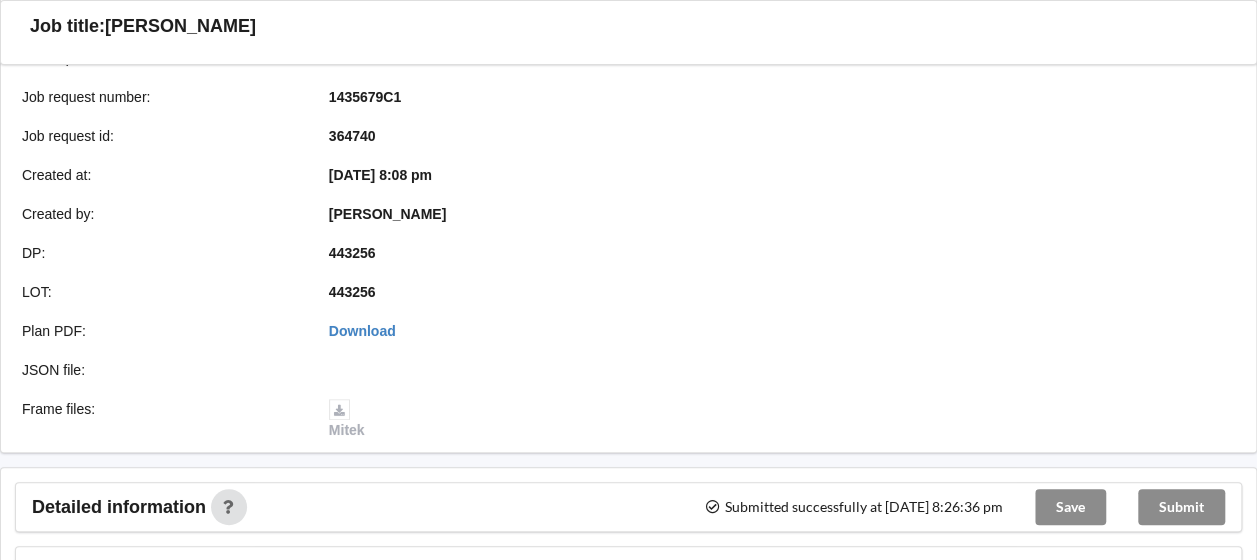 scroll, scrollTop: 0, scrollLeft: 0, axis: both 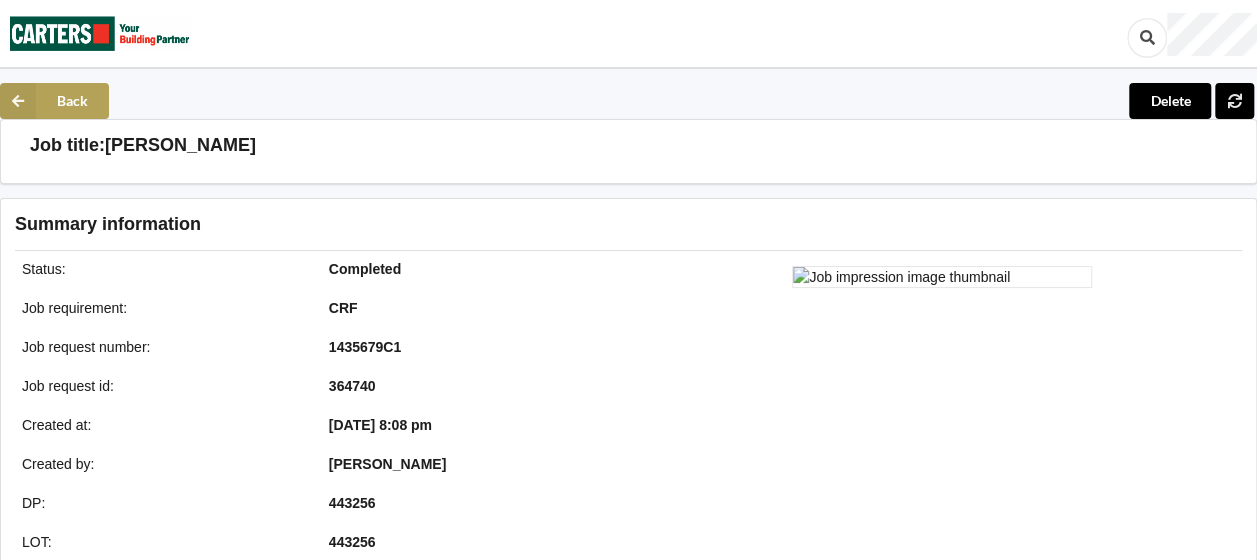 click on "Back" at bounding box center [54, 101] 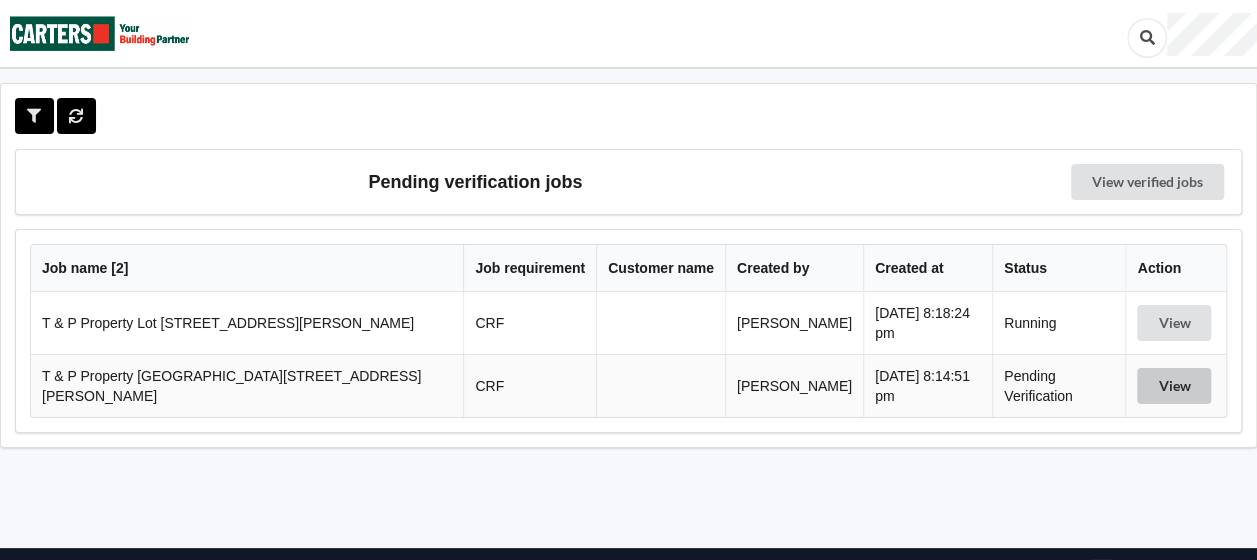 click on "View" at bounding box center (1174, 386) 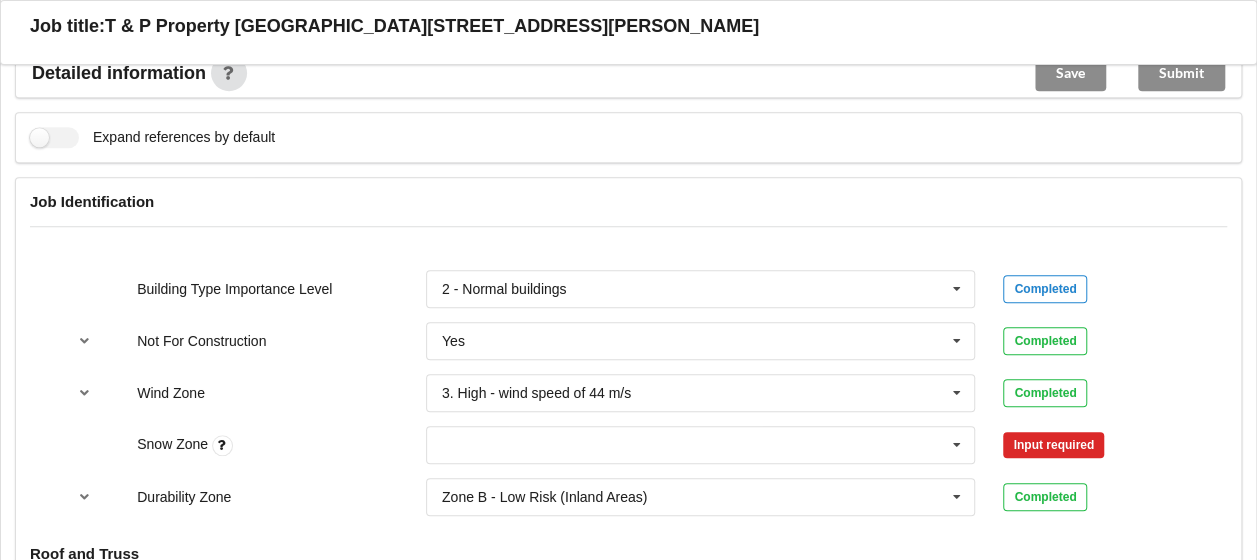scroll, scrollTop: 800, scrollLeft: 0, axis: vertical 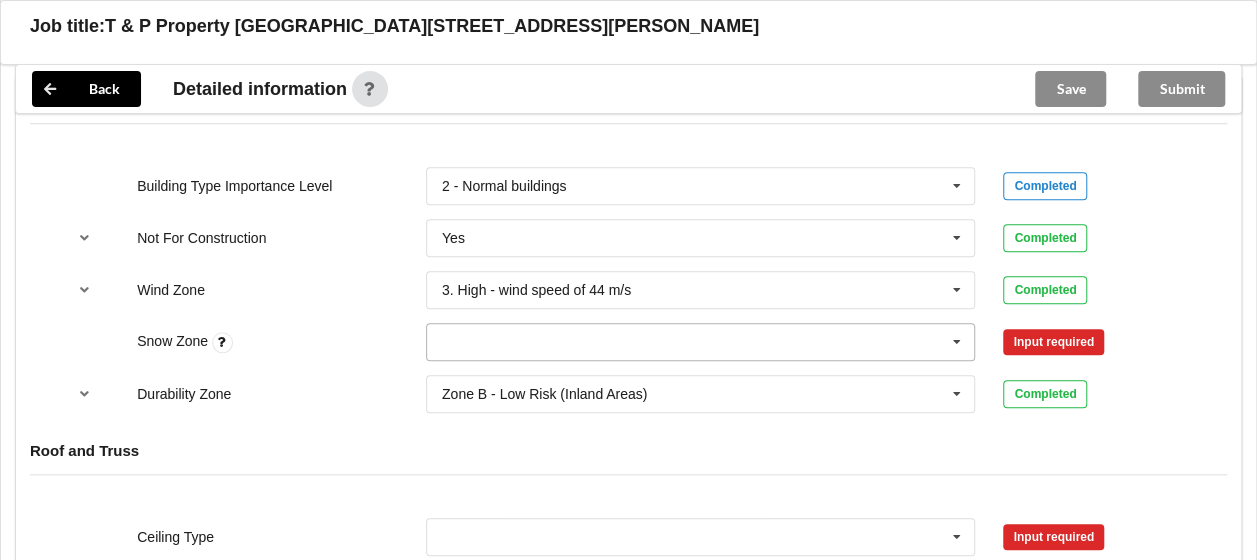 click at bounding box center (702, 342) 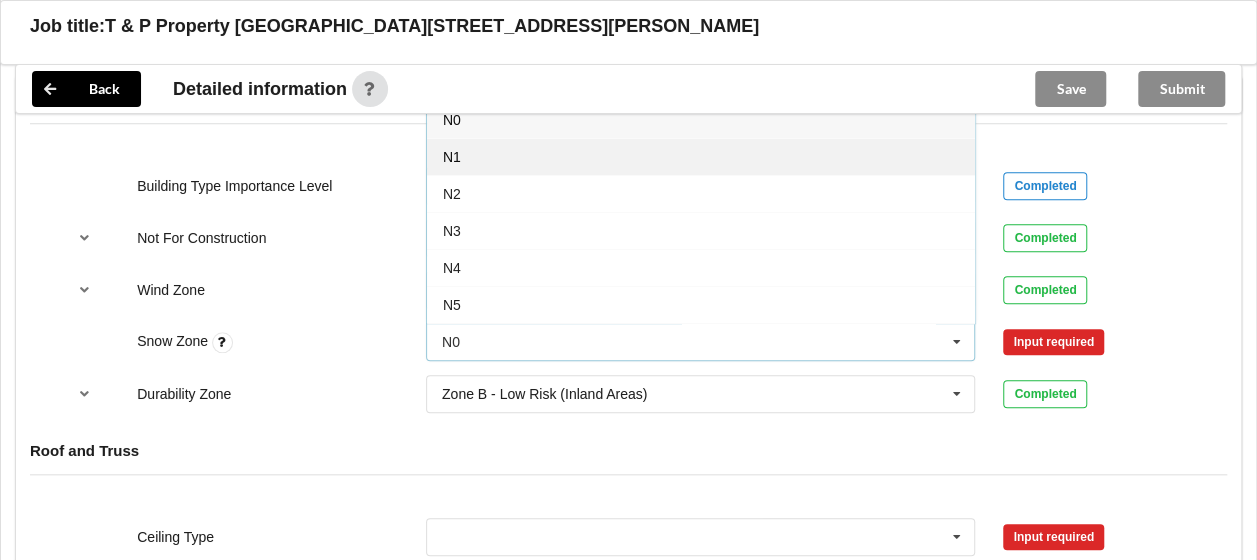 click on "N1" at bounding box center (701, 156) 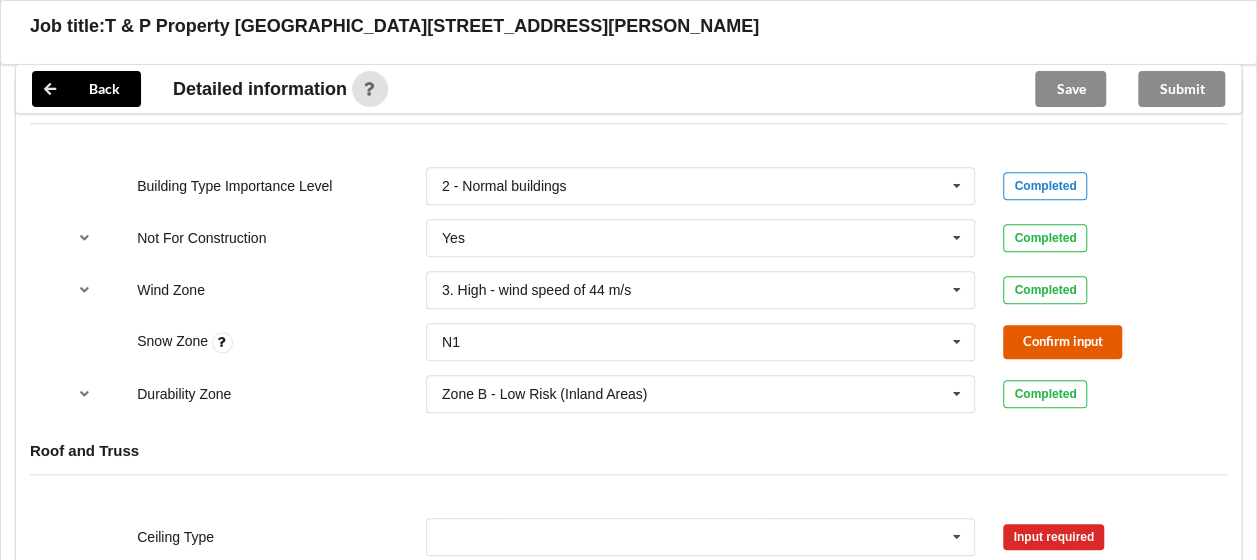 click on "Confirm input" at bounding box center (1062, 341) 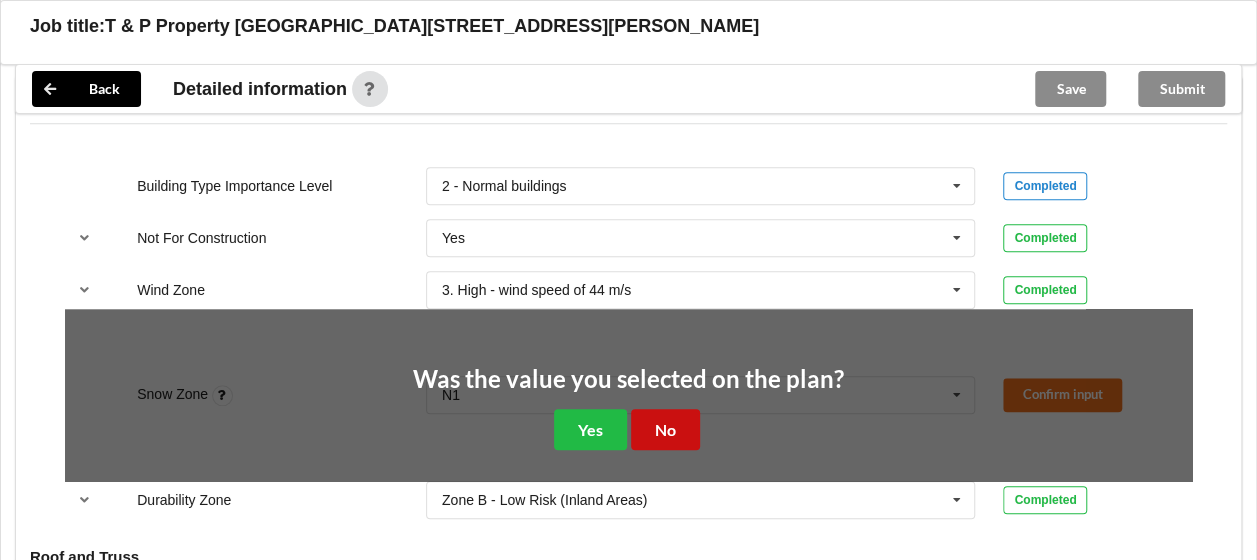 click on "No" at bounding box center (665, 429) 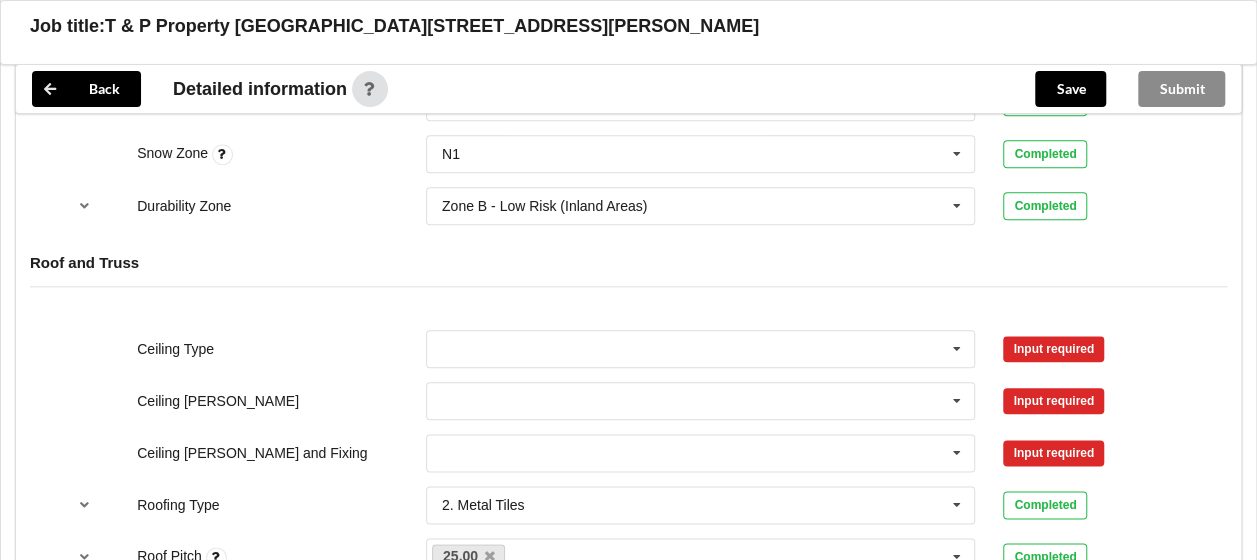 scroll, scrollTop: 1000, scrollLeft: 0, axis: vertical 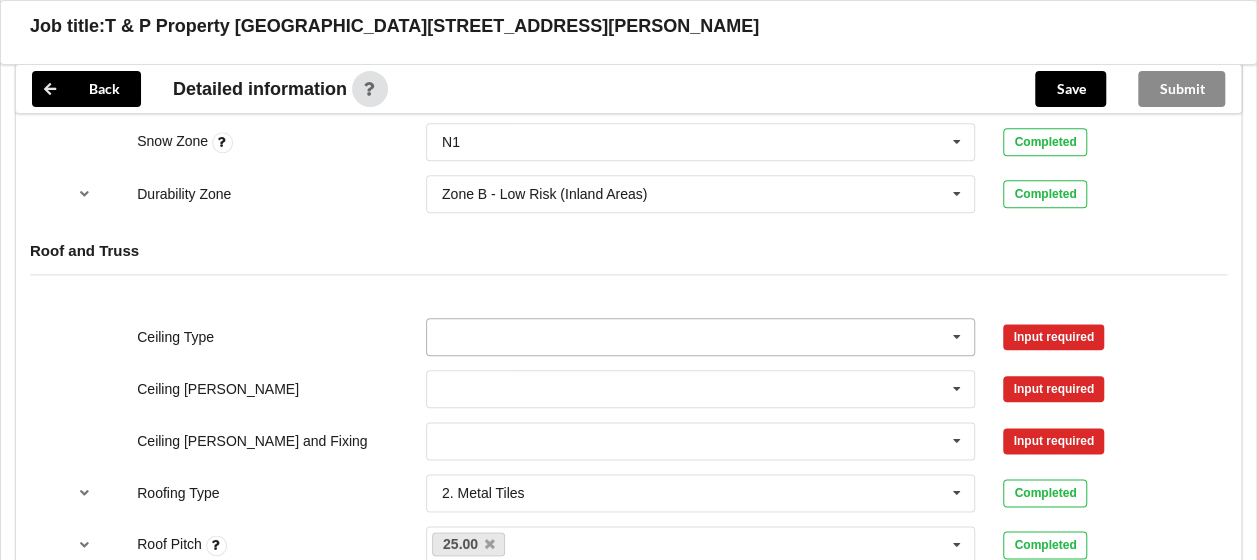 click at bounding box center (702, 337) 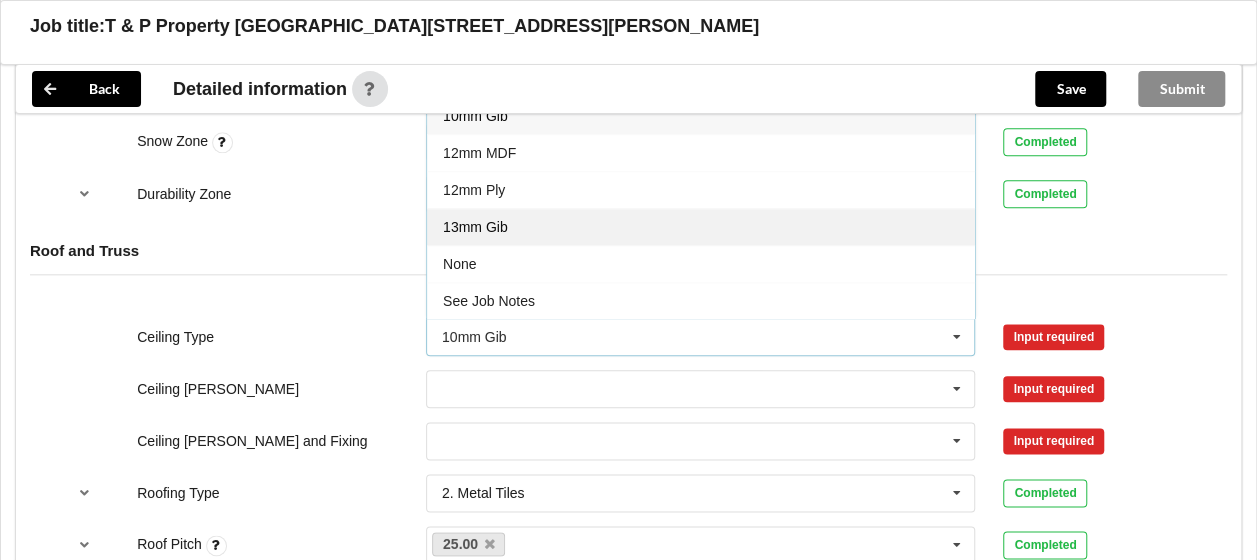 click on "13mm Gib" at bounding box center (701, 226) 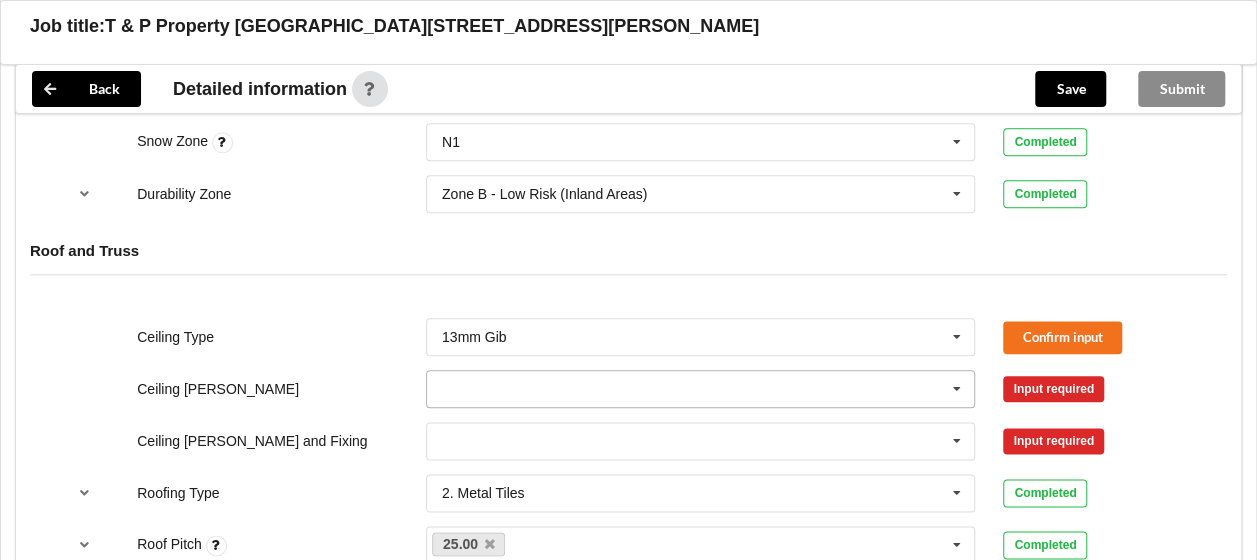click at bounding box center (702, 389) 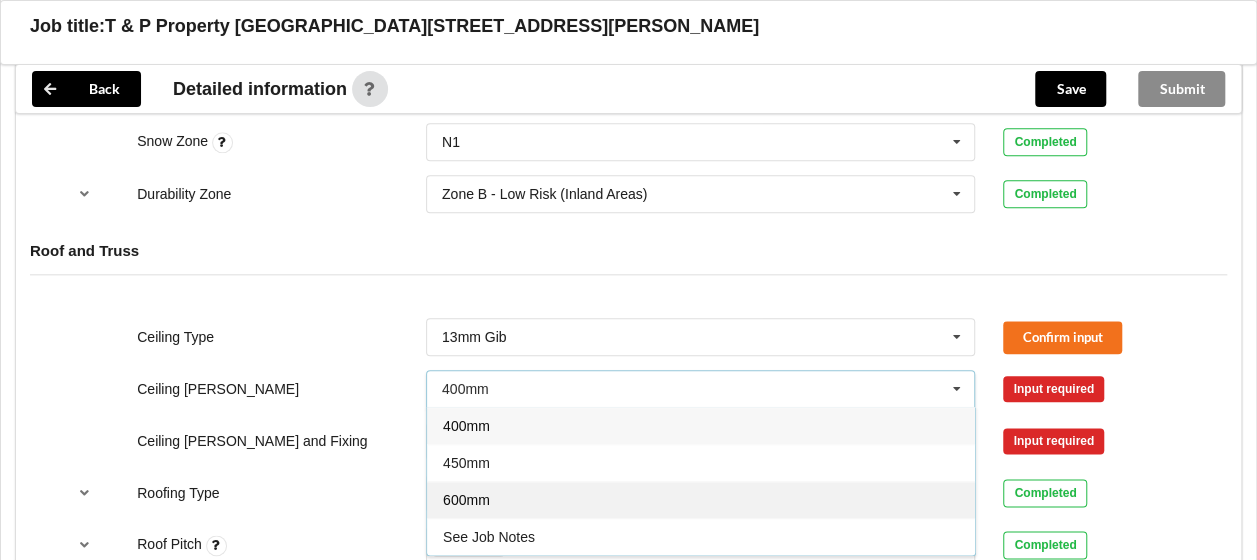 click on "600mm" at bounding box center (701, 499) 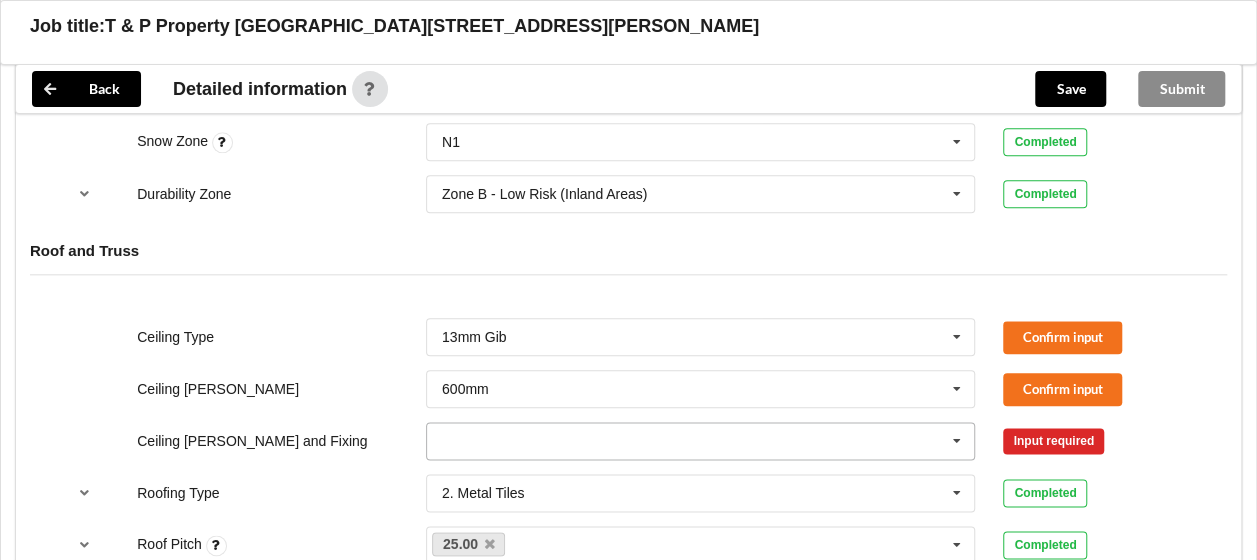 click at bounding box center [702, 441] 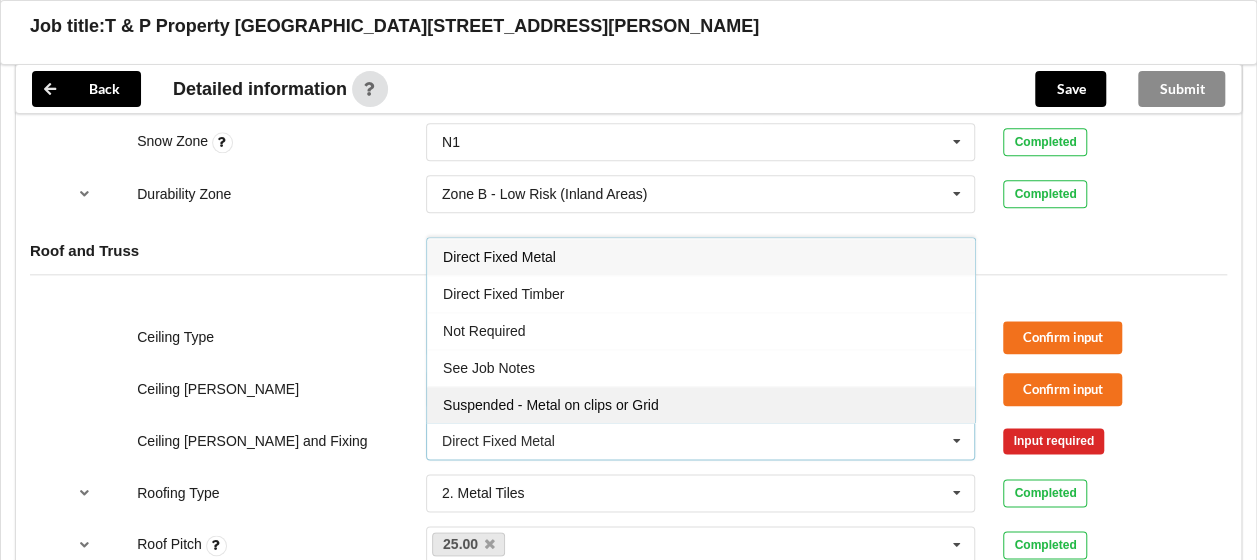 click on "Suspended - Metal on clips or Grid" at bounding box center (551, 405) 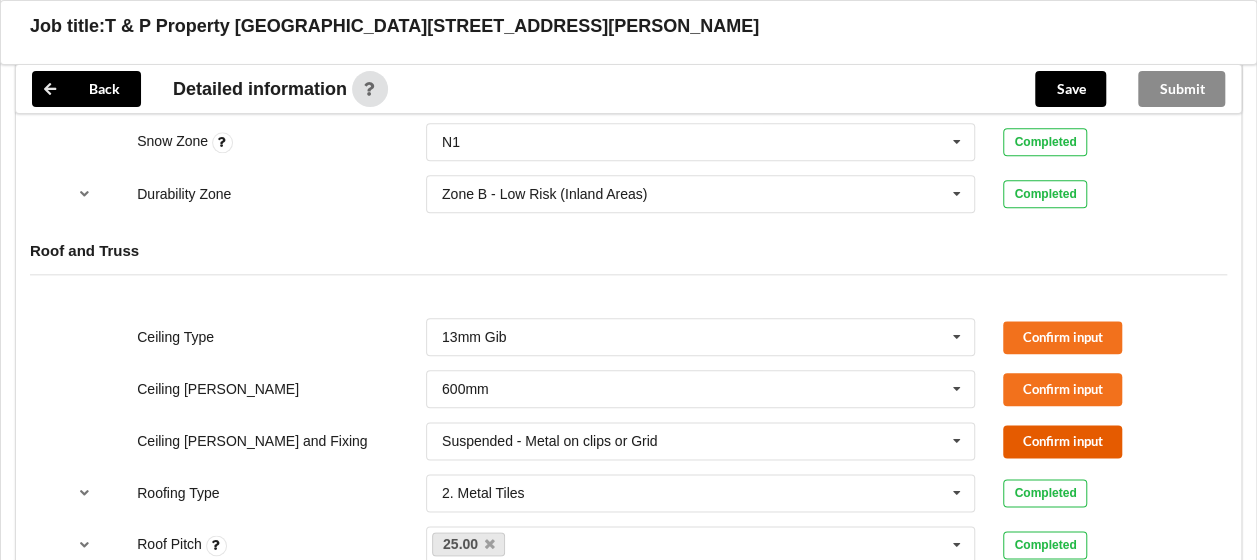 click on "Confirm input" at bounding box center [1062, 441] 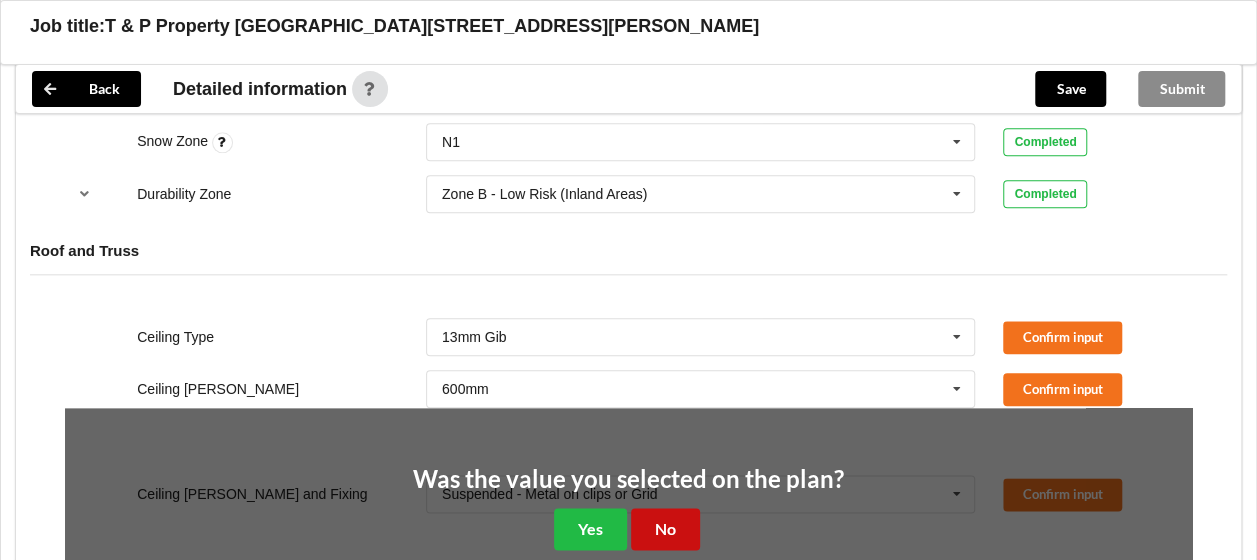 click on "No" at bounding box center [665, 528] 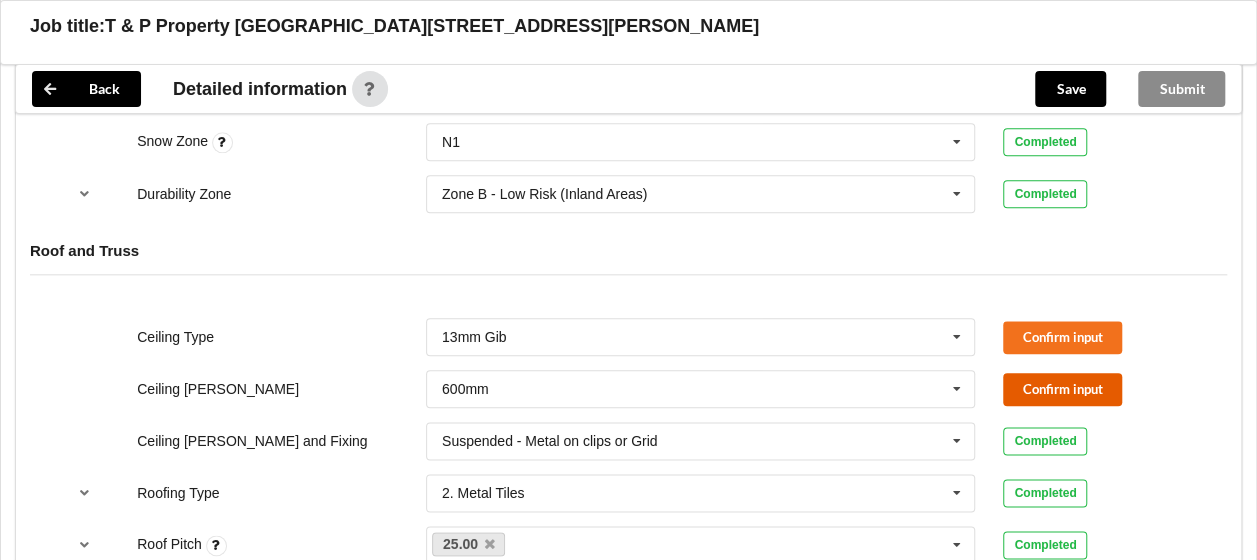 click on "Confirm input" at bounding box center [1062, 389] 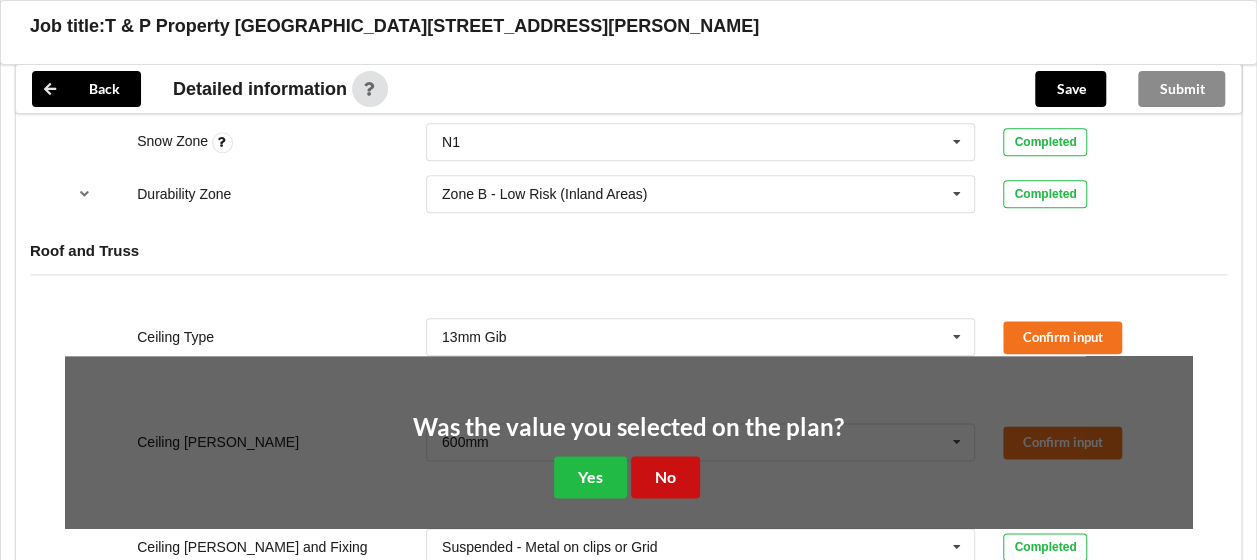 click on "No" at bounding box center [665, 476] 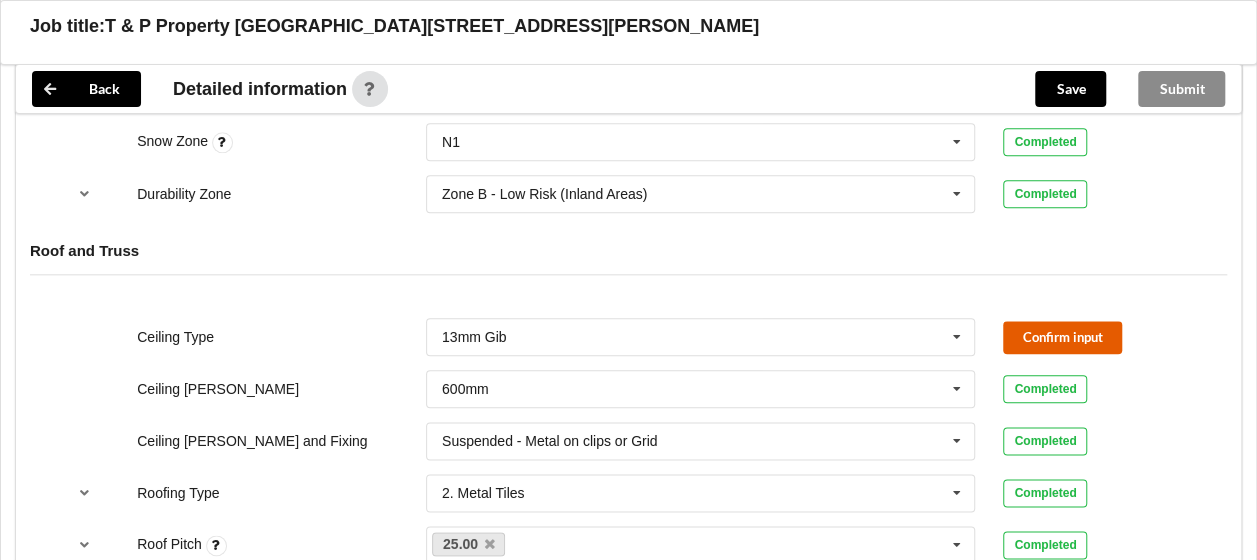 click on "Confirm input" at bounding box center [1062, 337] 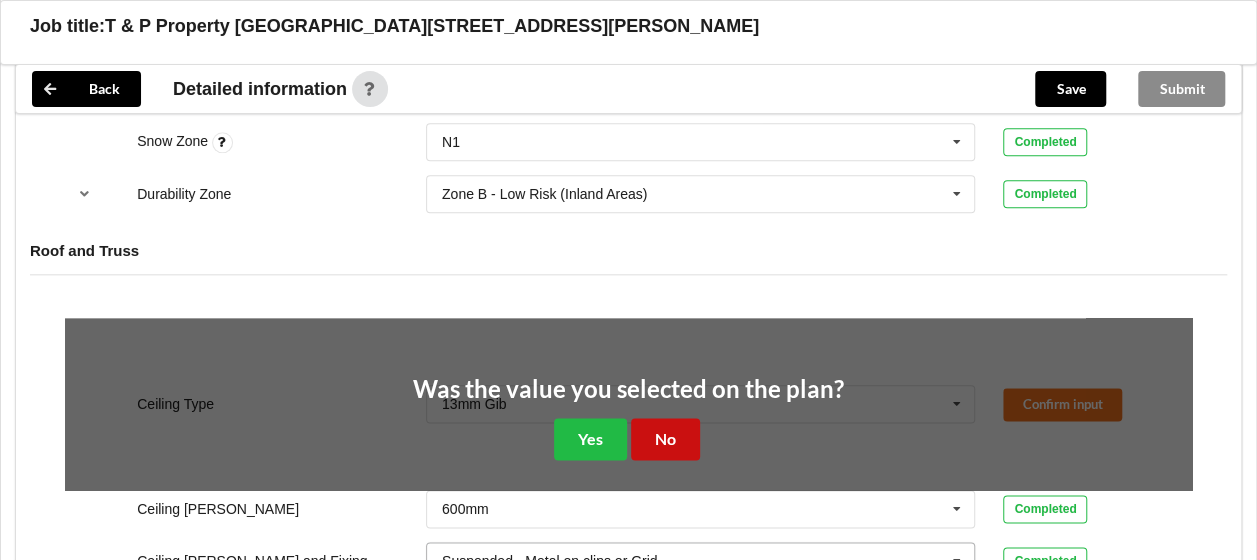 click on "No" at bounding box center [665, 438] 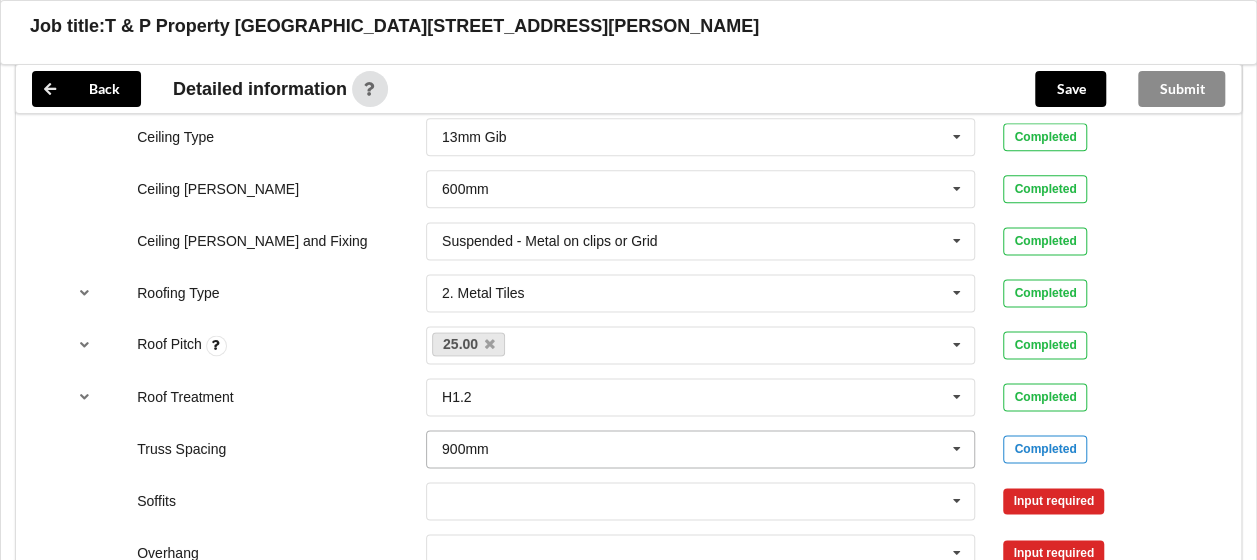 scroll, scrollTop: 1400, scrollLeft: 0, axis: vertical 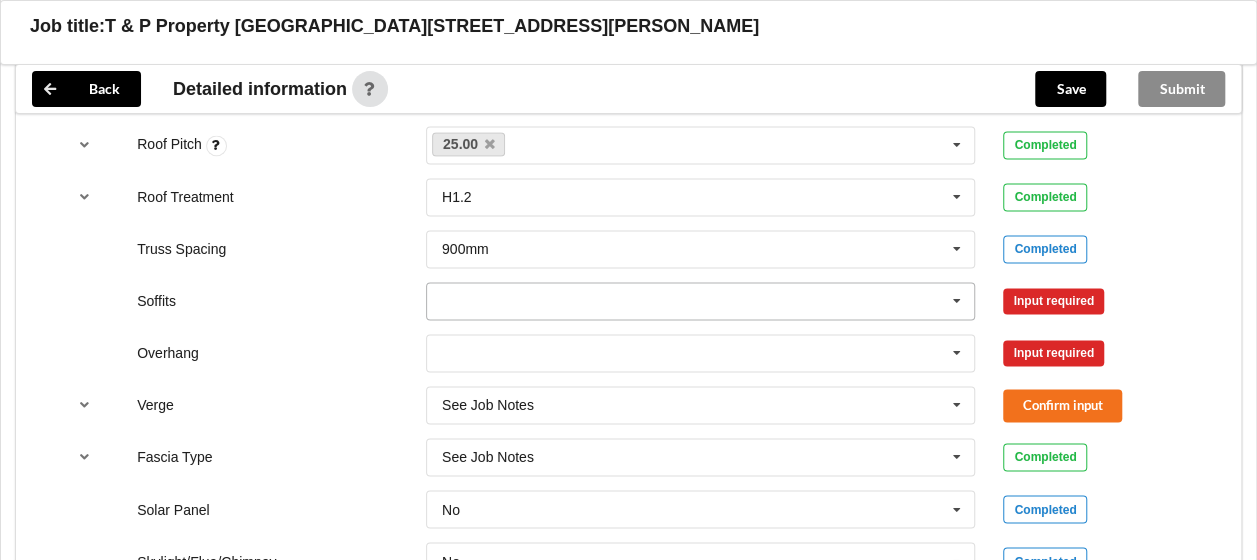 click at bounding box center (702, 301) 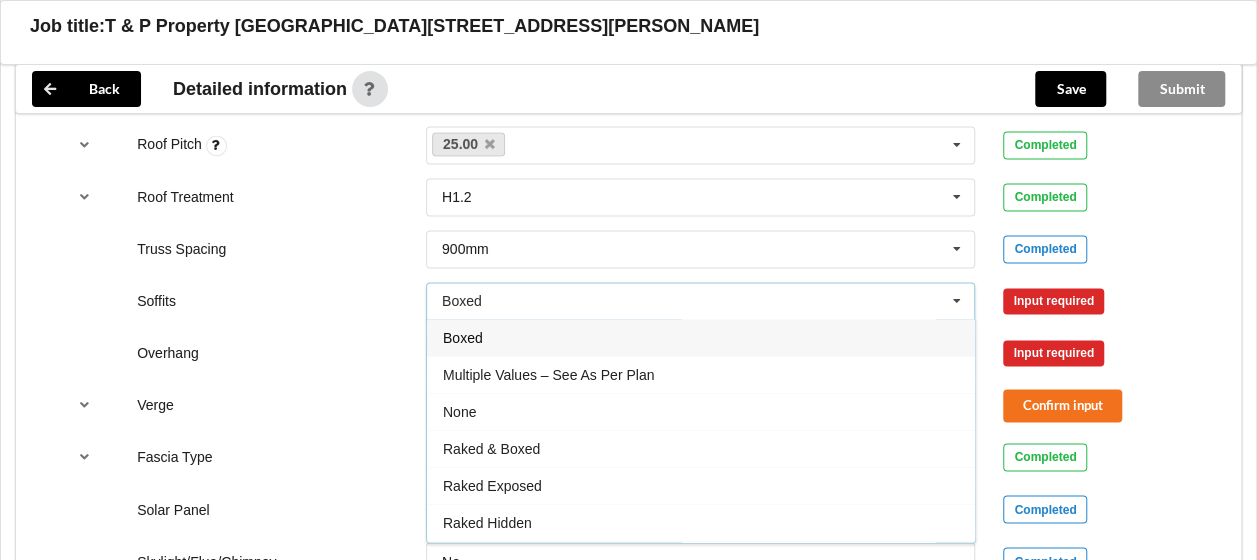 click on "Boxed" at bounding box center (701, 337) 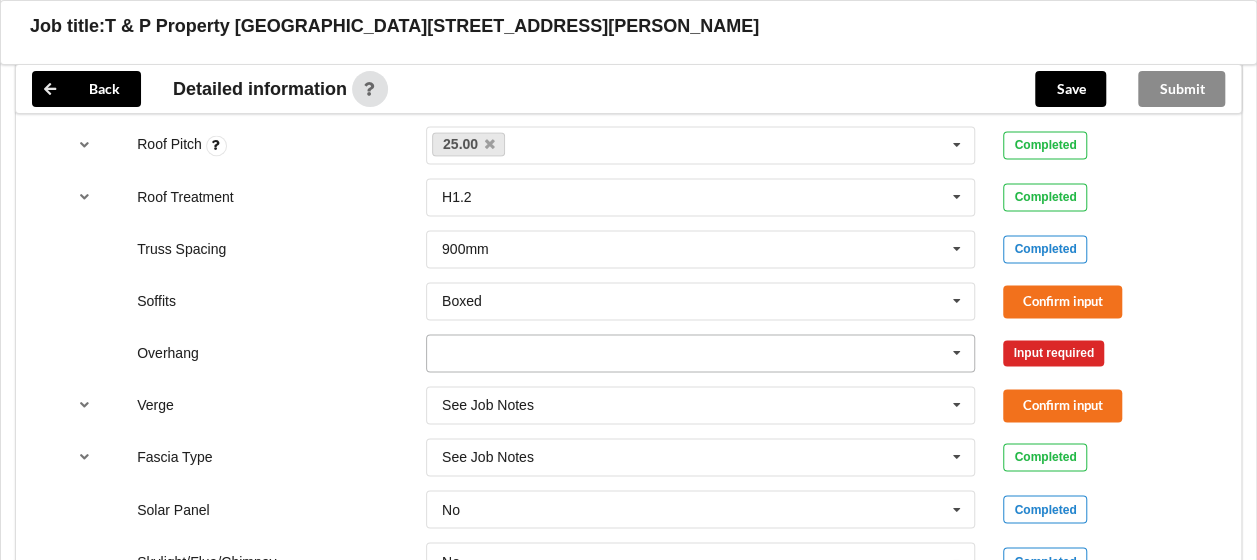 click at bounding box center (702, 353) 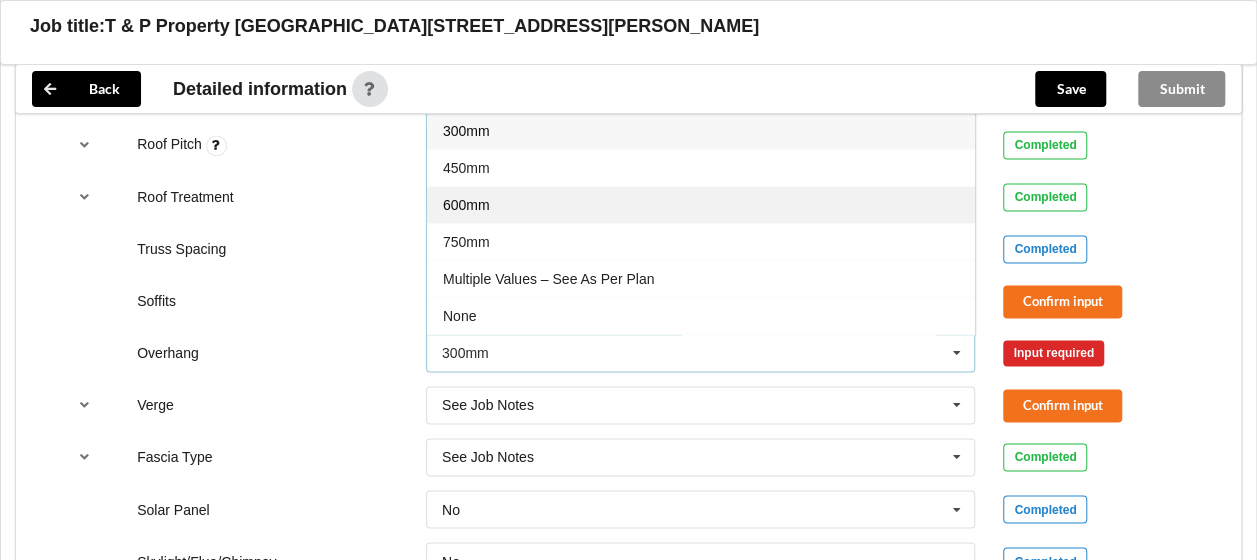 click on "600mm" at bounding box center (701, 204) 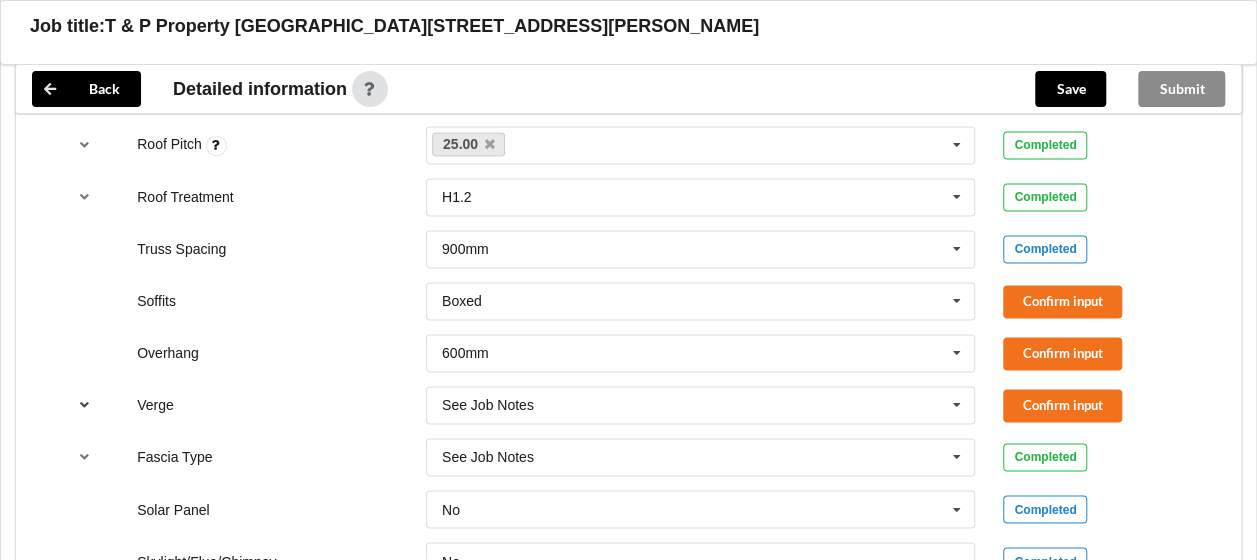 click at bounding box center [84, 404] 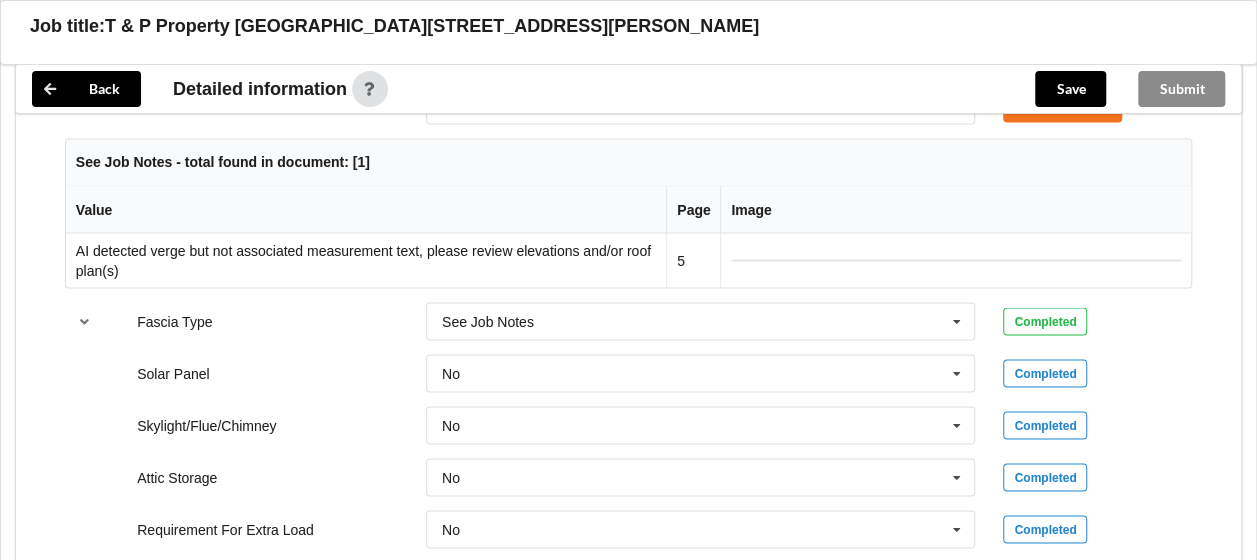 scroll, scrollTop: 1500, scrollLeft: 0, axis: vertical 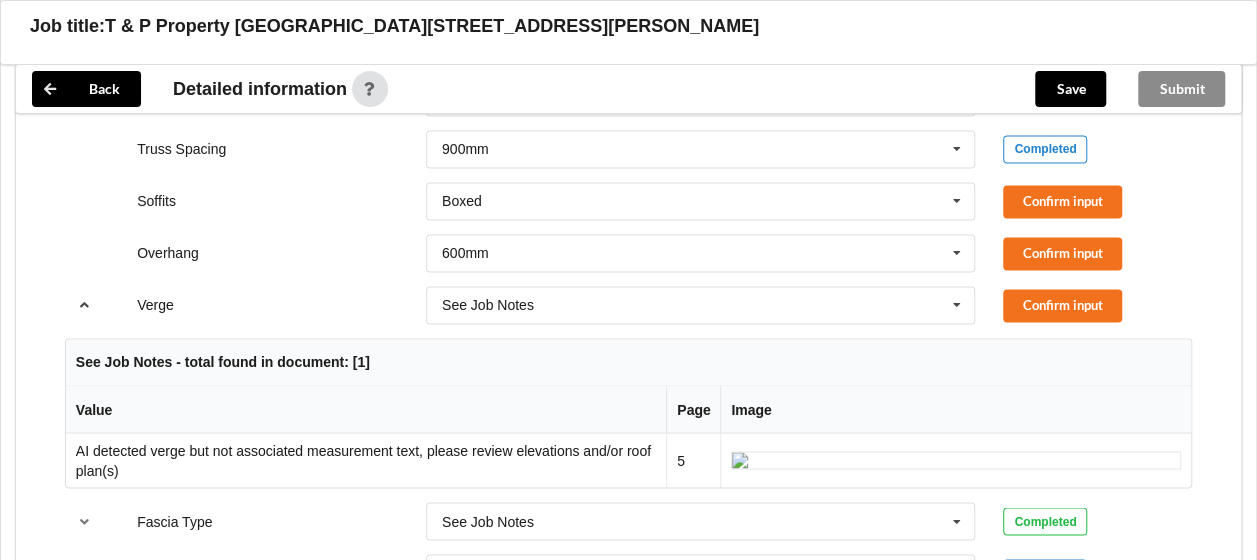 click at bounding box center [84, 304] 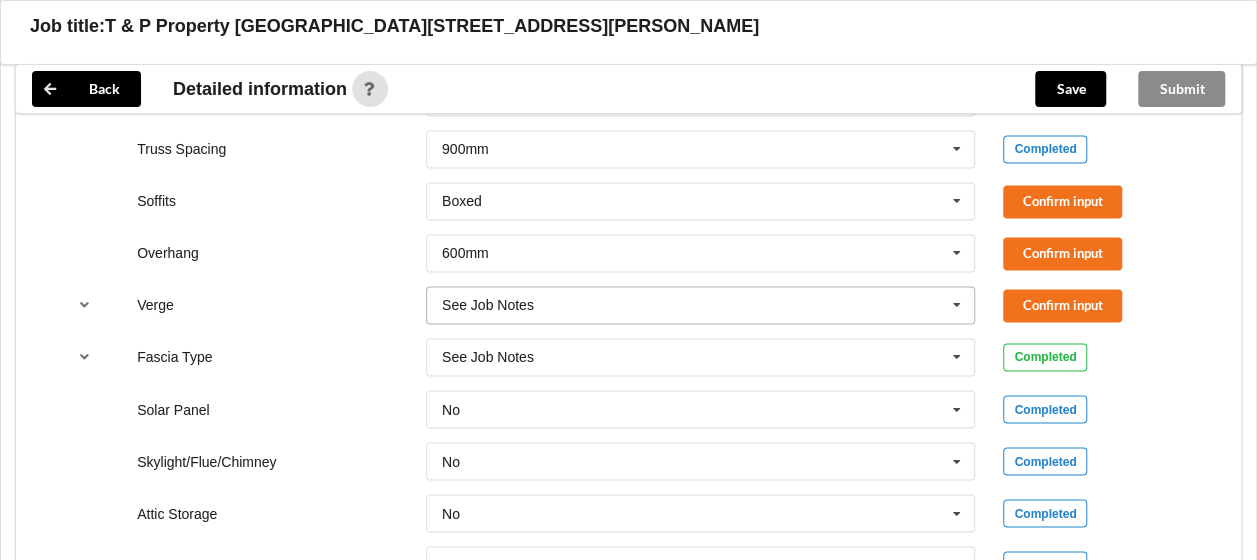 click at bounding box center [702, 305] 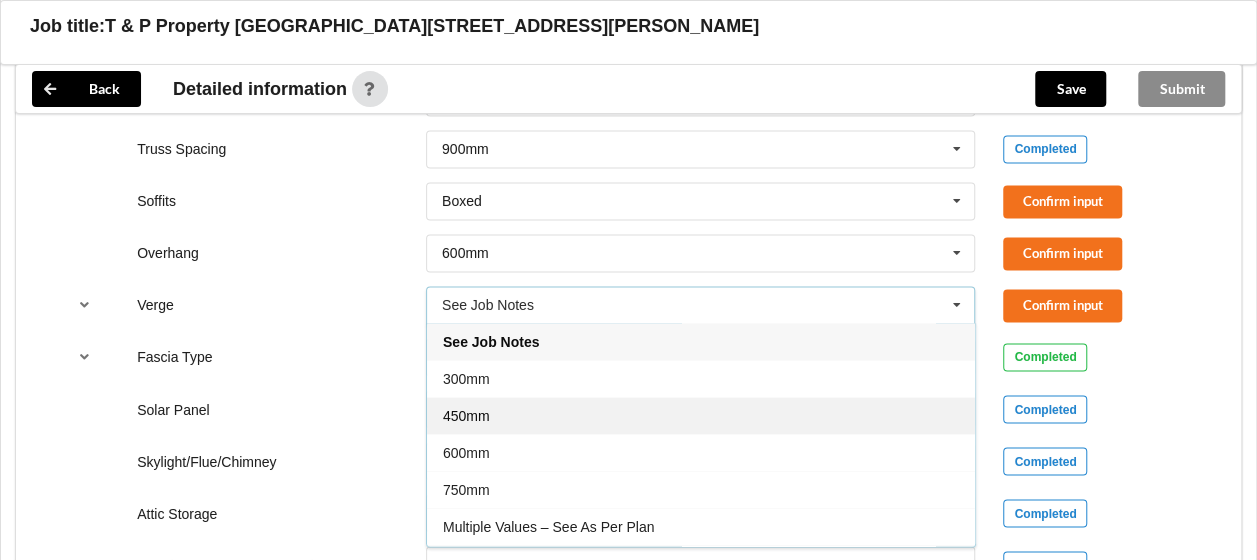 click on "450mm" at bounding box center (701, 415) 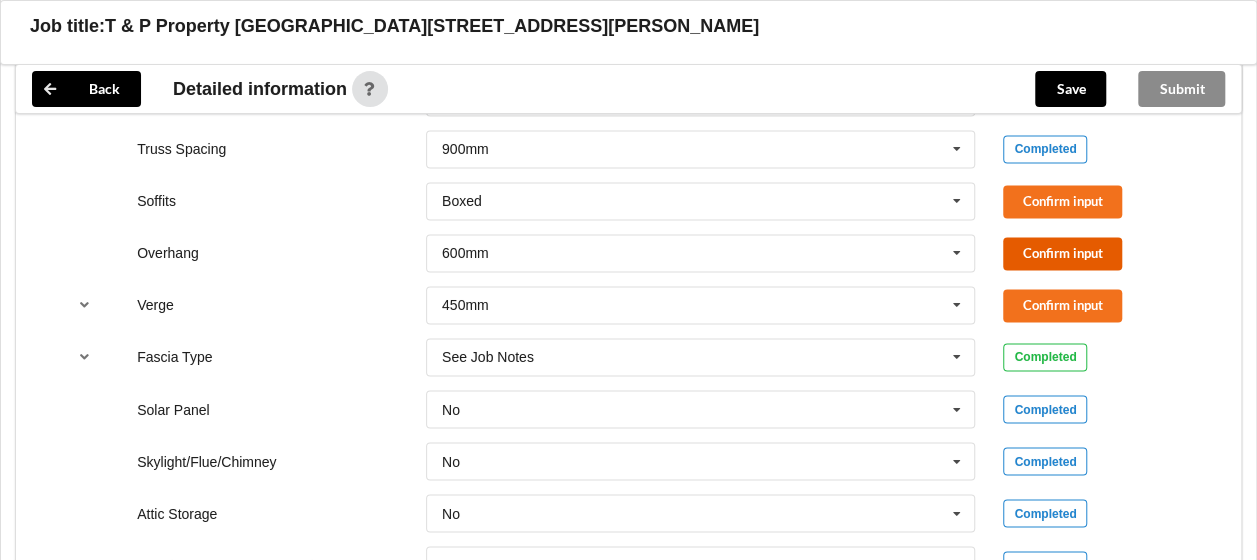 click on "Confirm input" at bounding box center [1062, 253] 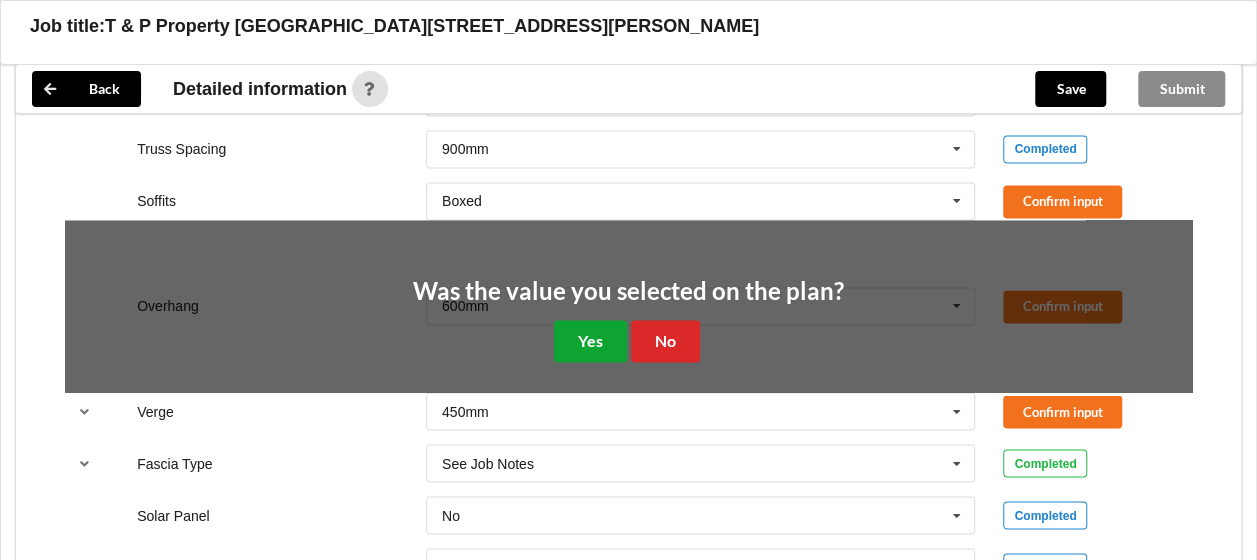 click on "Yes" at bounding box center (590, 340) 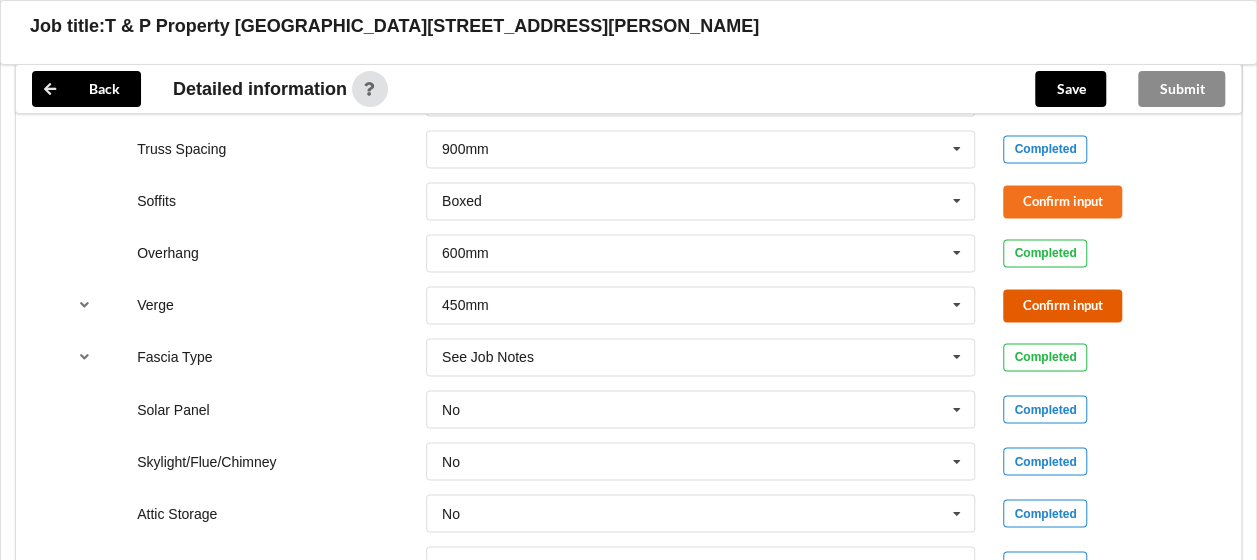 click on "Confirm input" at bounding box center (1062, 305) 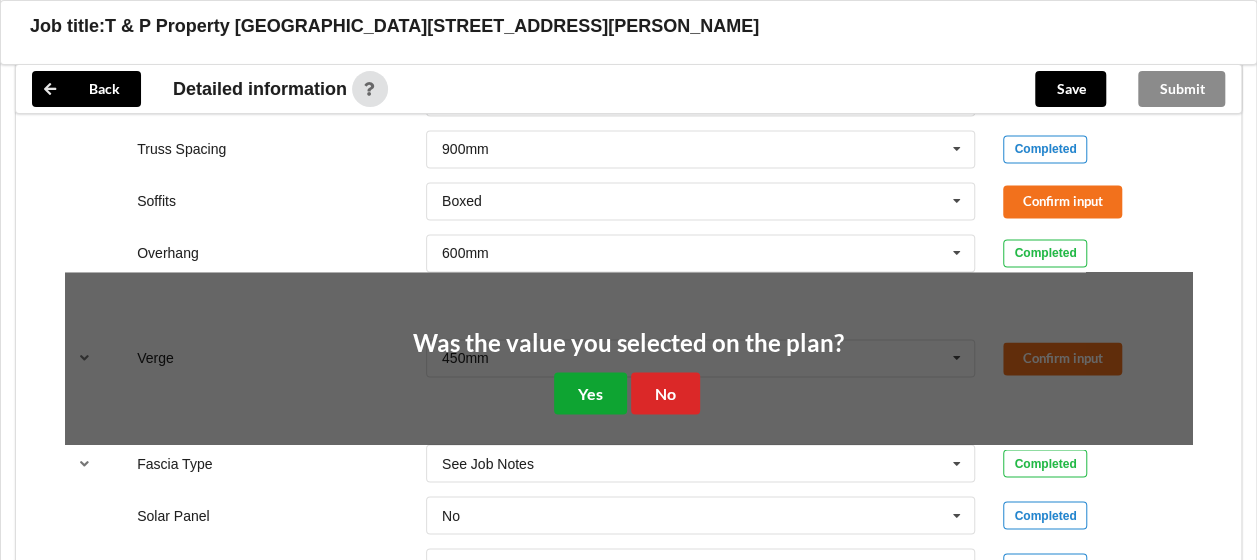 click on "Yes" at bounding box center [590, 392] 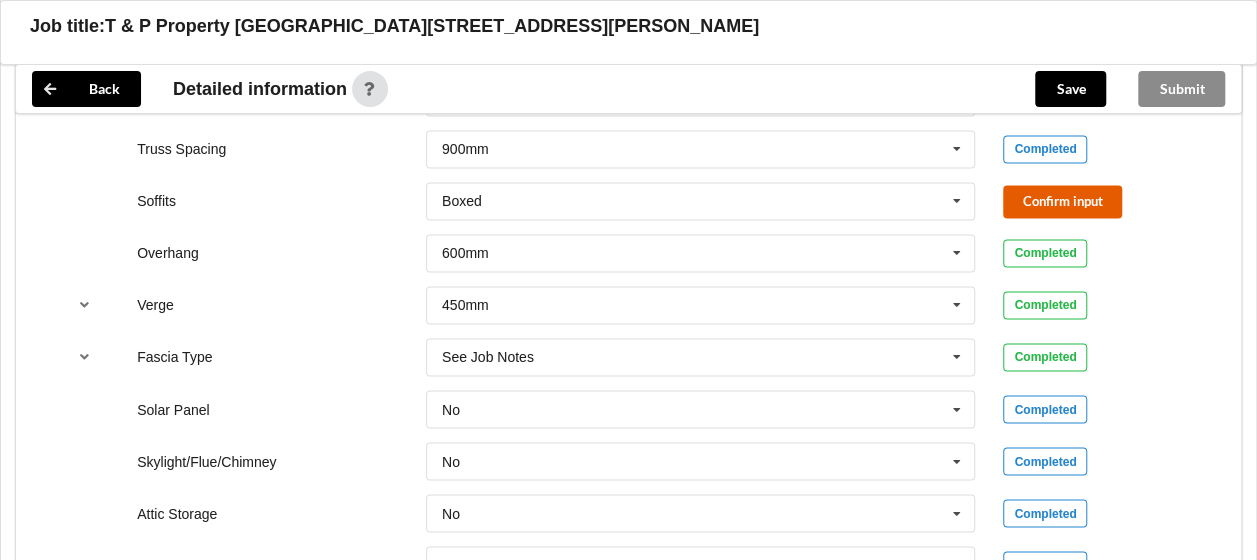 click on "Confirm input" at bounding box center (1062, 201) 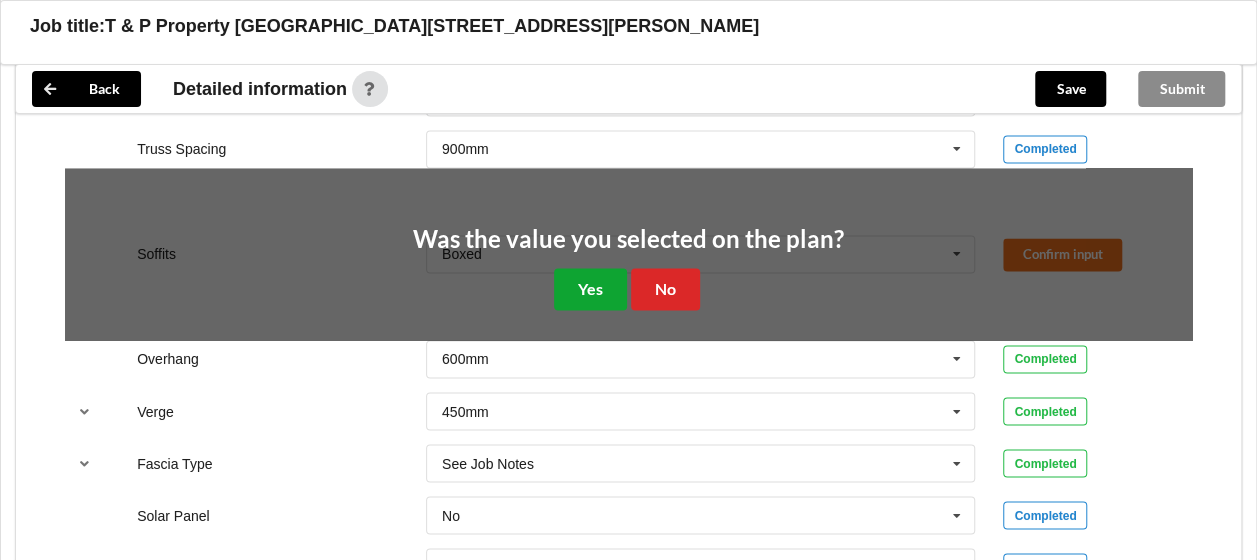click on "Yes" at bounding box center (590, 288) 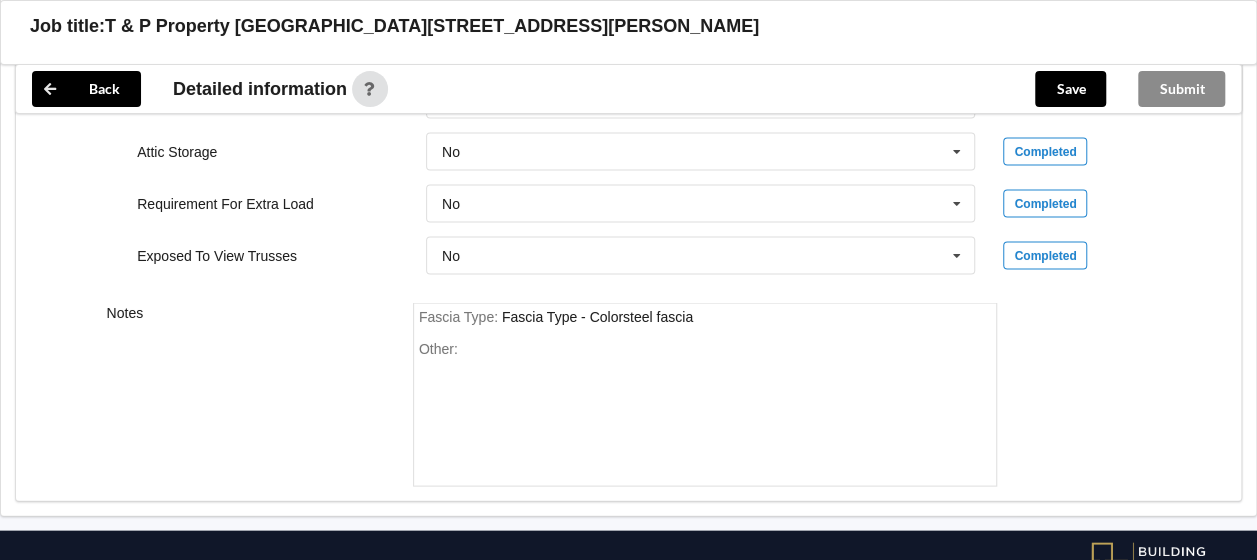 scroll, scrollTop: 1900, scrollLeft: 0, axis: vertical 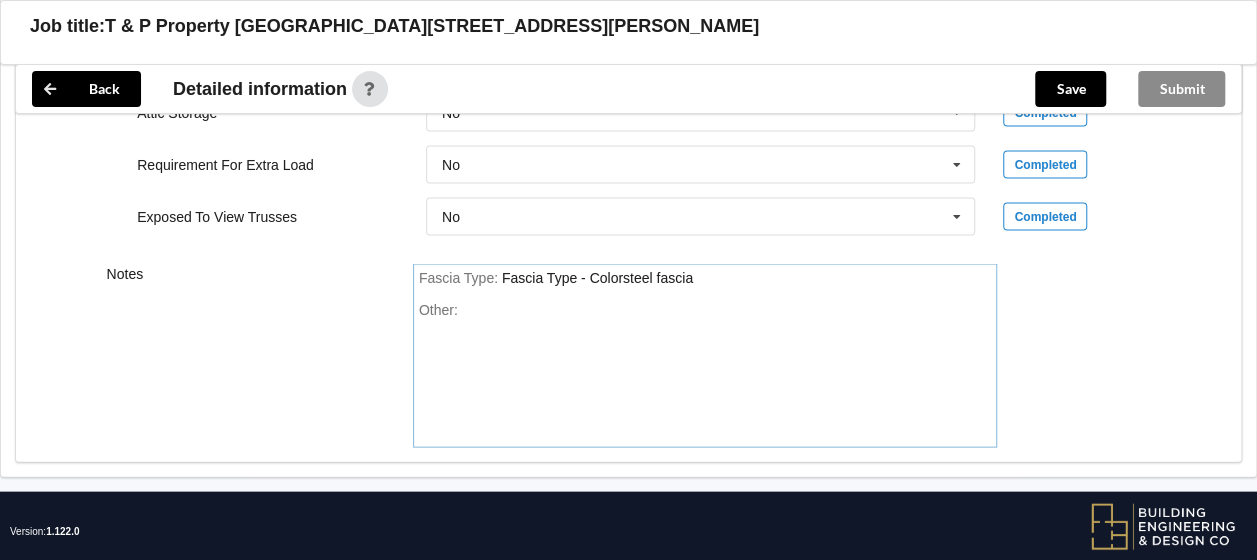 click on "Fascia Type :   Fascia Type - Colorsteel fascia" at bounding box center [705, 279] 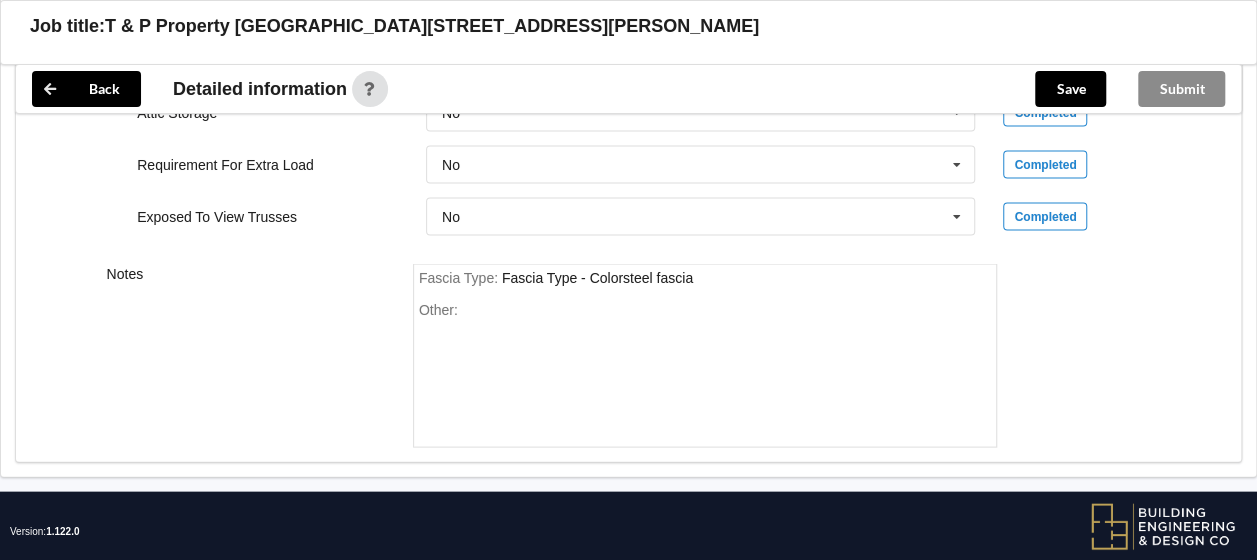 drag, startPoint x: 701, startPoint y: 272, endPoint x: 606, endPoint y: 274, distance: 95.02105 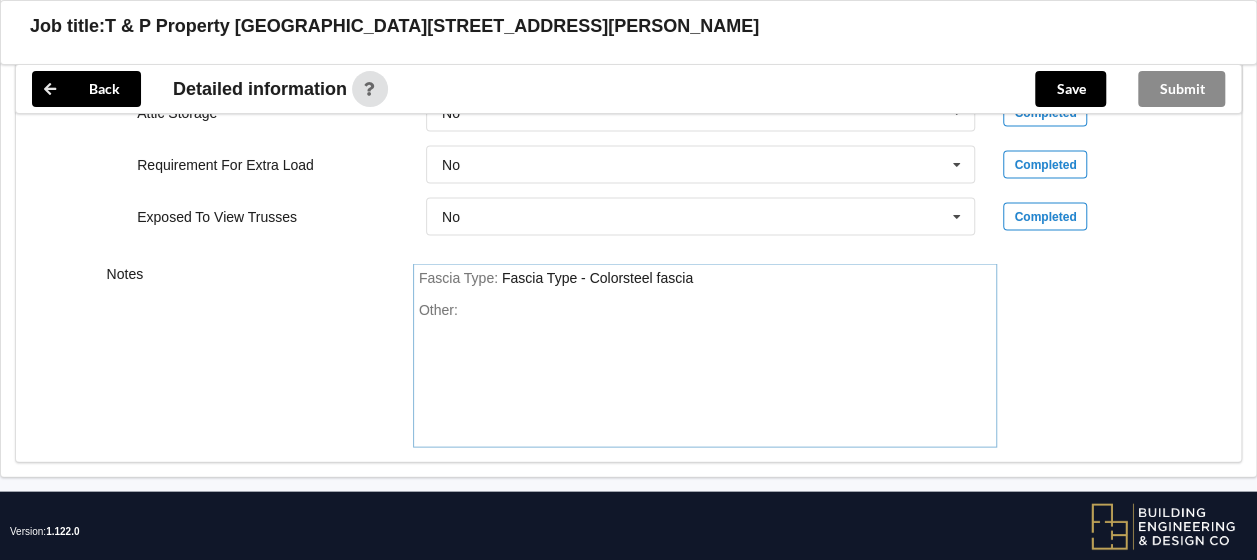 click on "Fascia Type - Colorsteel fascia" at bounding box center (597, 278) 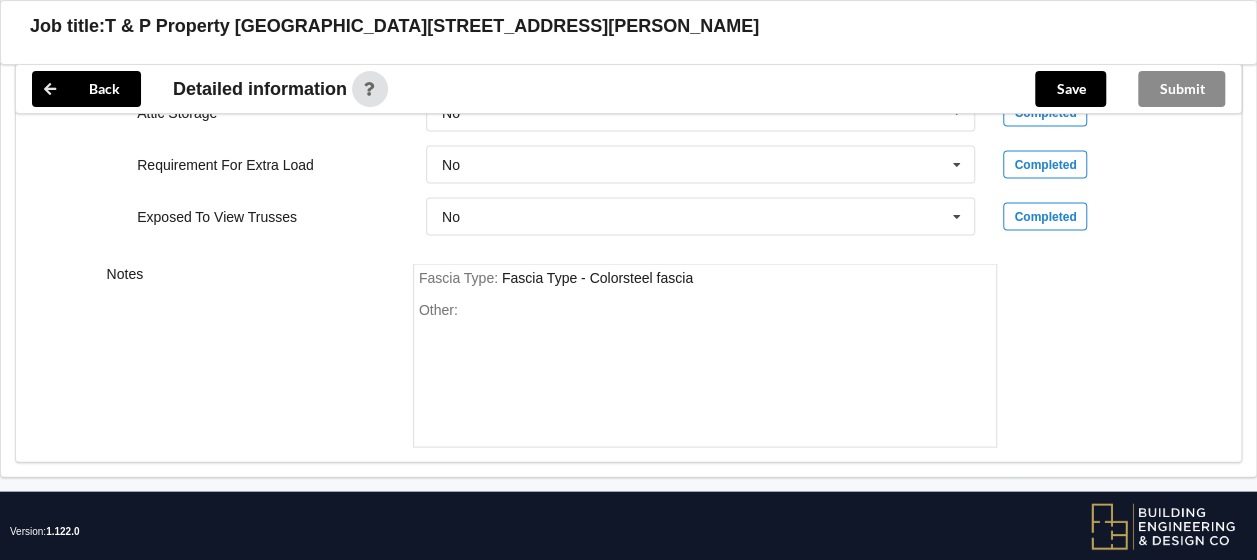 drag, startPoint x: 695, startPoint y: 272, endPoint x: 612, endPoint y: 276, distance: 83.09633 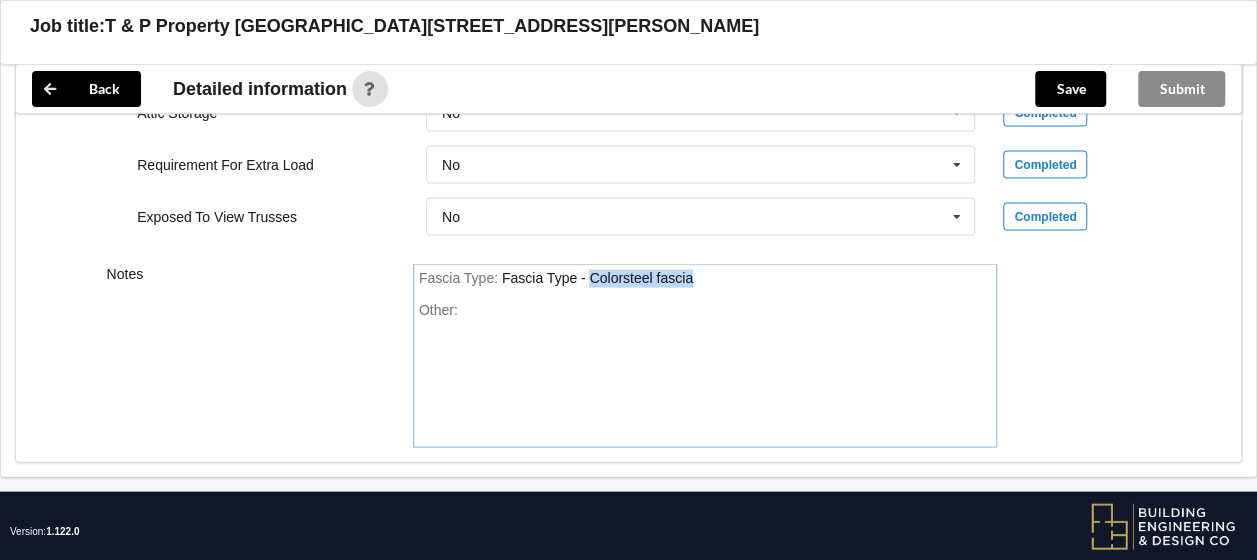 drag, startPoint x: 591, startPoint y: 277, endPoint x: 697, endPoint y: 274, distance: 106.04244 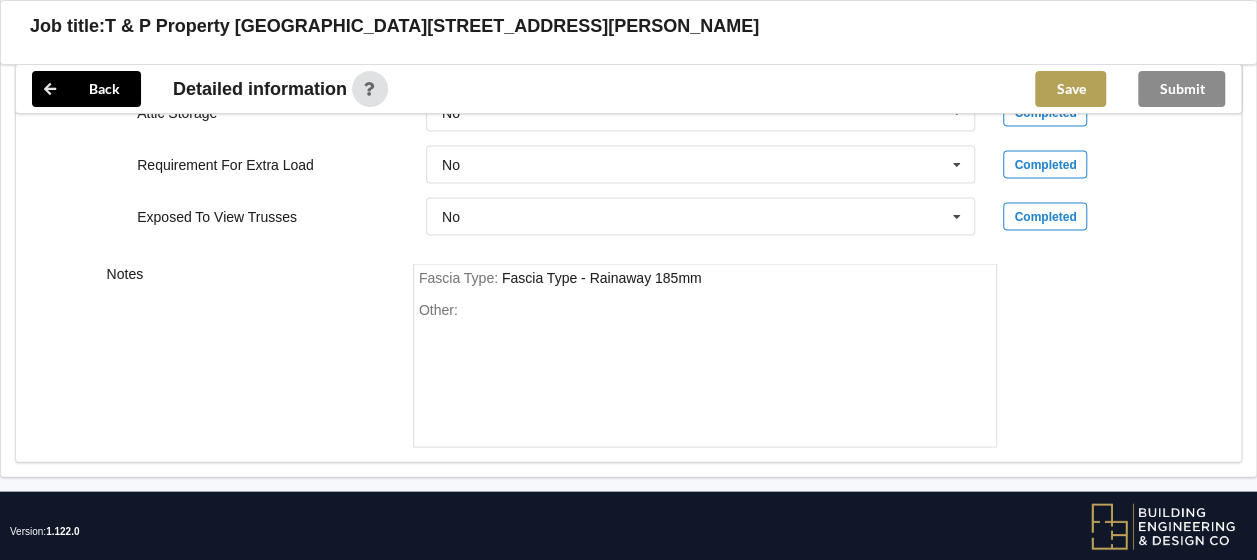 click on "Save" at bounding box center (1070, 89) 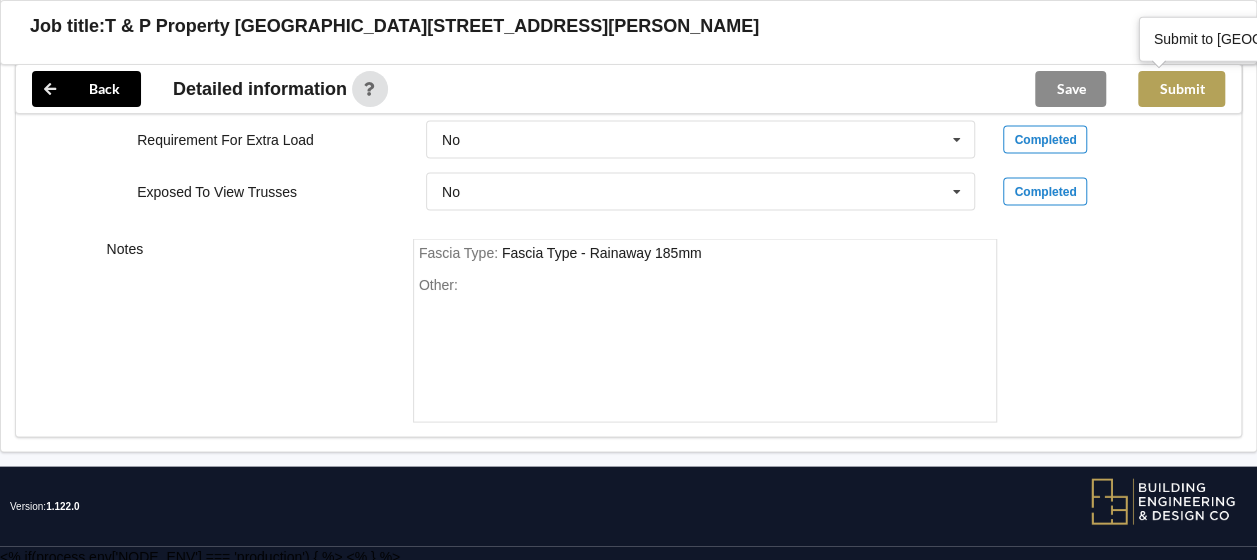 click on "Submit" at bounding box center [1181, 89] 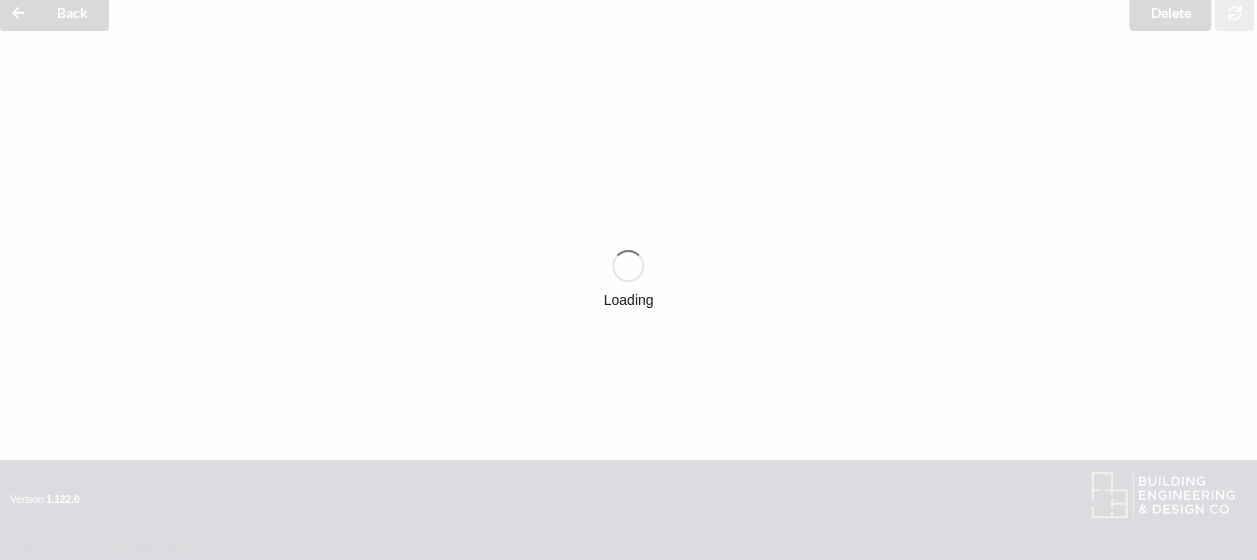 scroll, scrollTop: 1834, scrollLeft: 0, axis: vertical 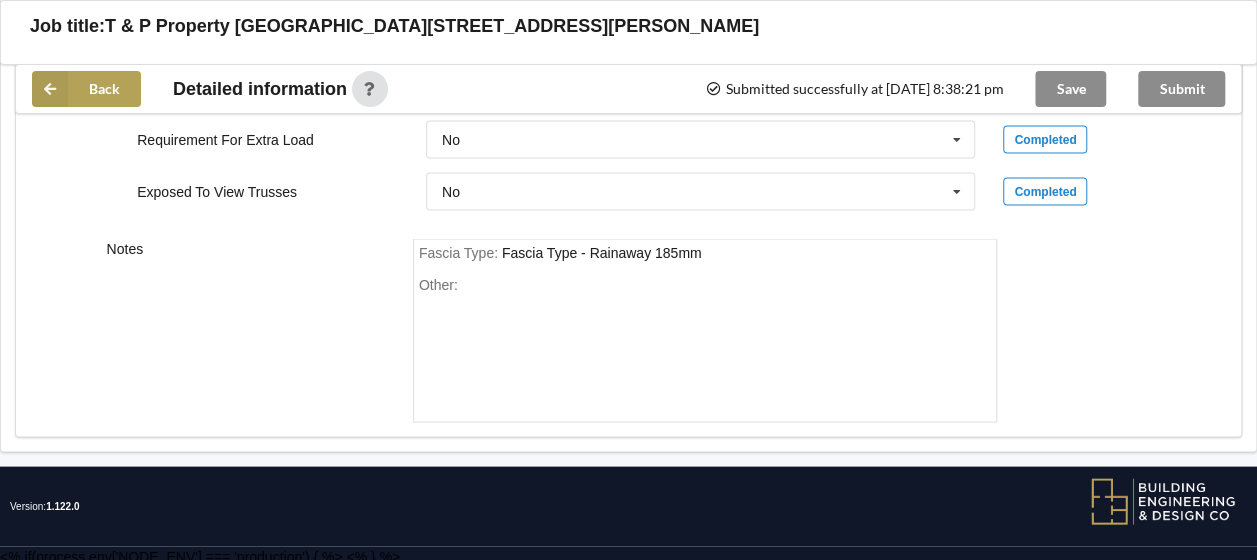 click on "Back" at bounding box center (86, 89) 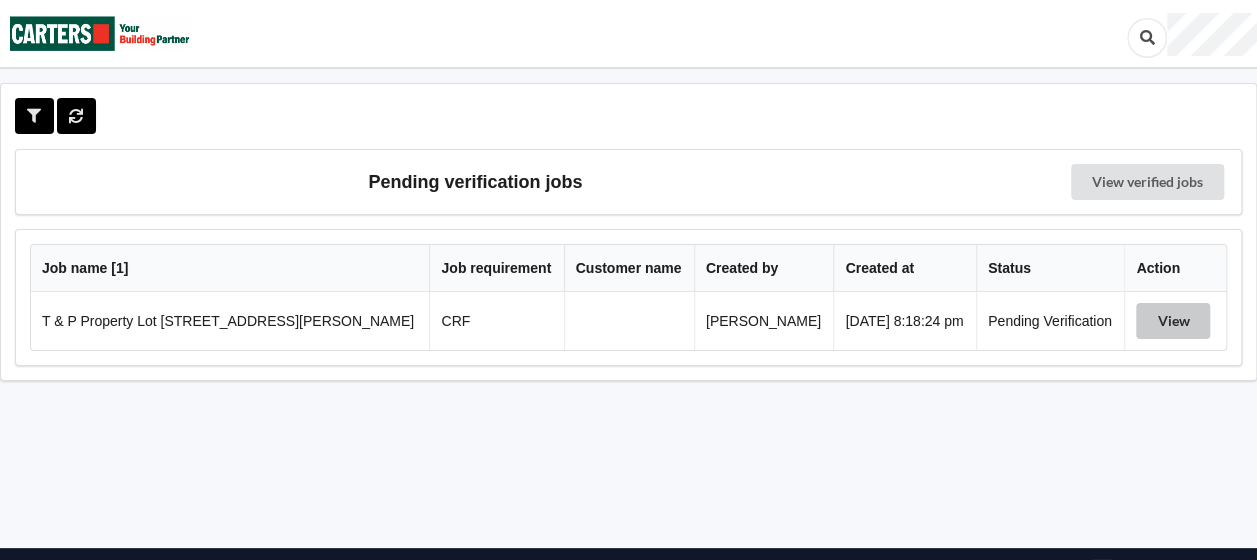 click on "View" at bounding box center [1173, 321] 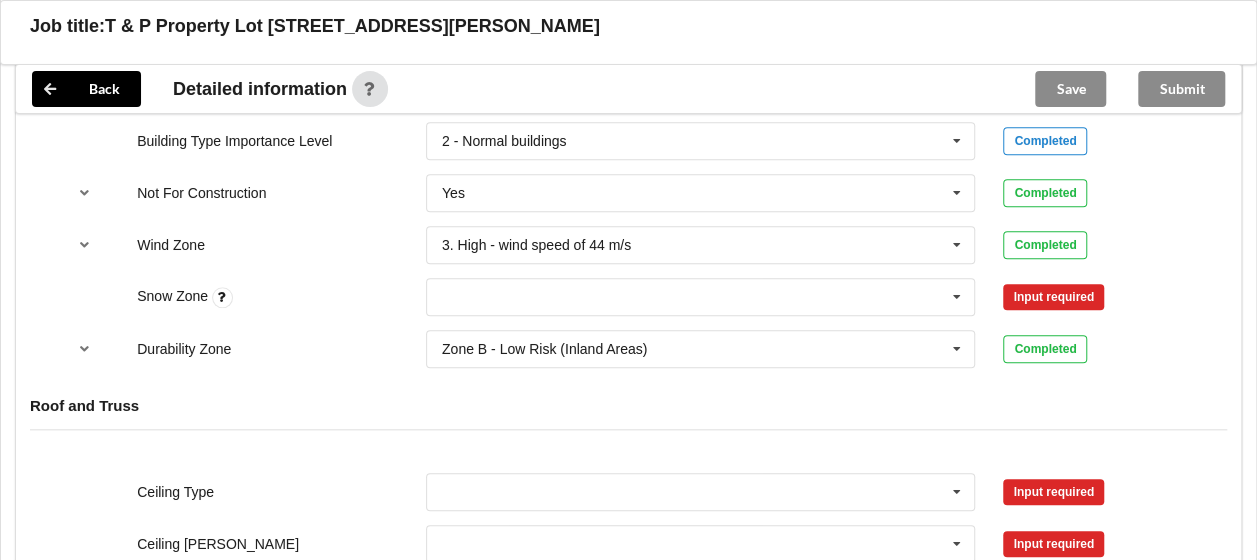 scroll, scrollTop: 700, scrollLeft: 0, axis: vertical 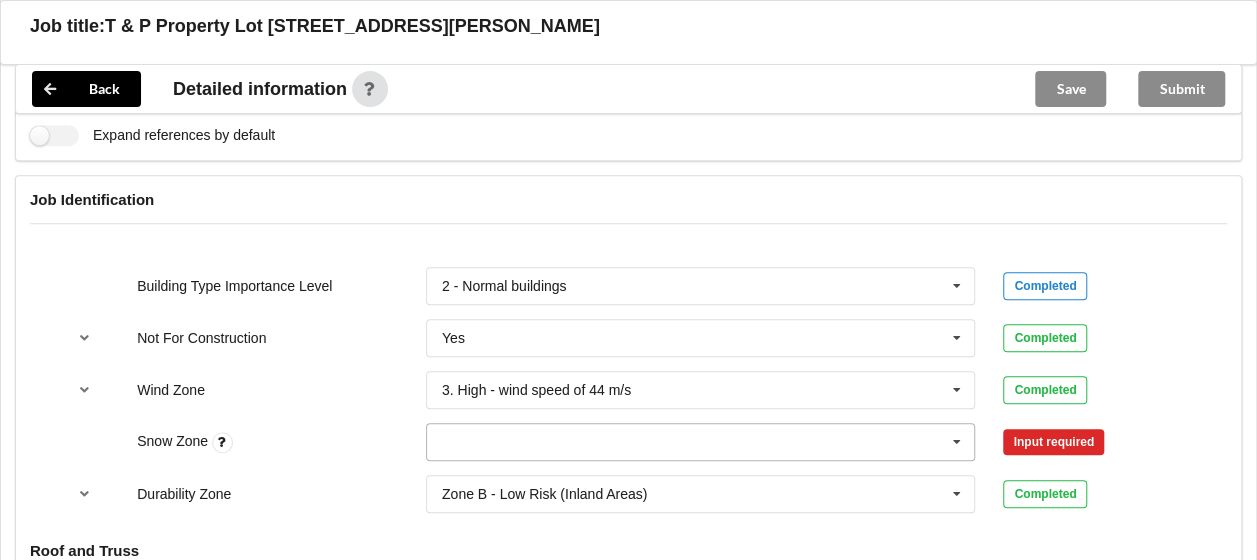 click at bounding box center [702, 442] 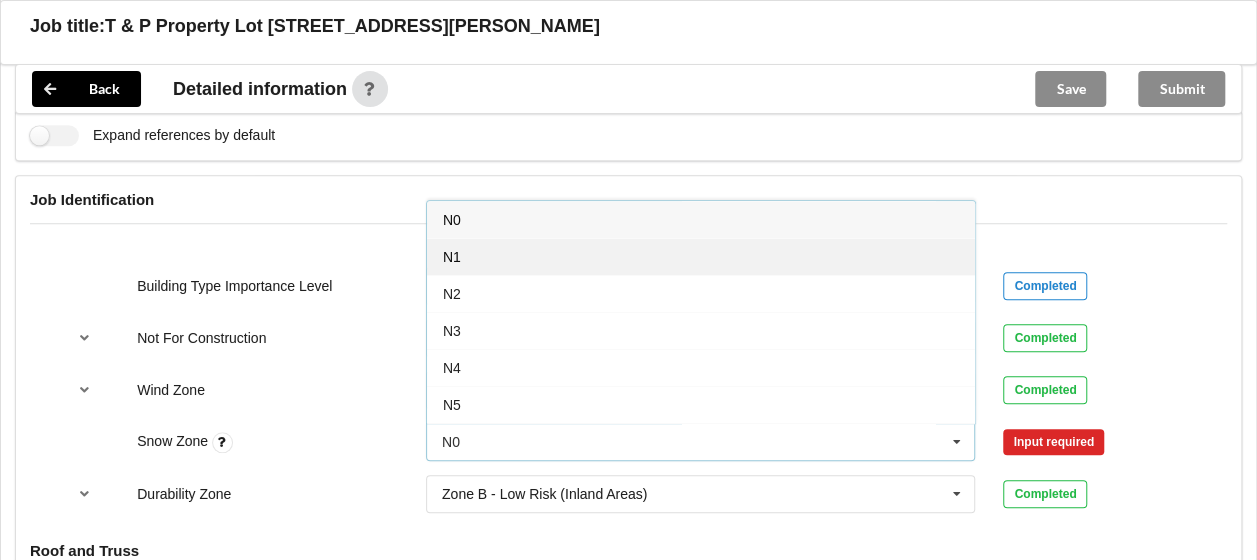 click on "N1" at bounding box center [701, 256] 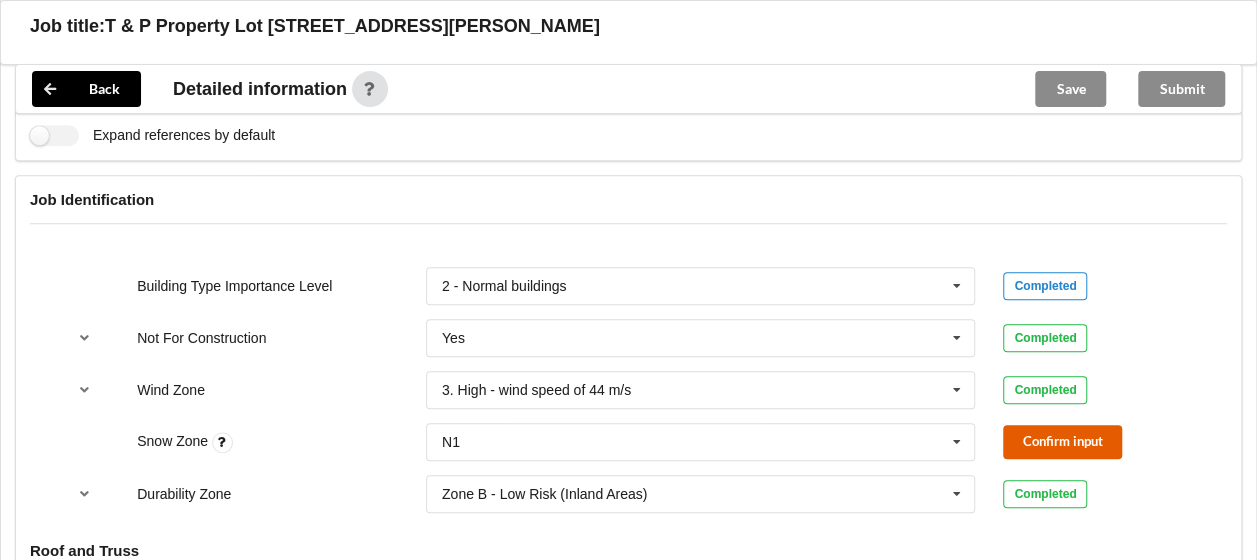 click on "Confirm input" at bounding box center (1062, 441) 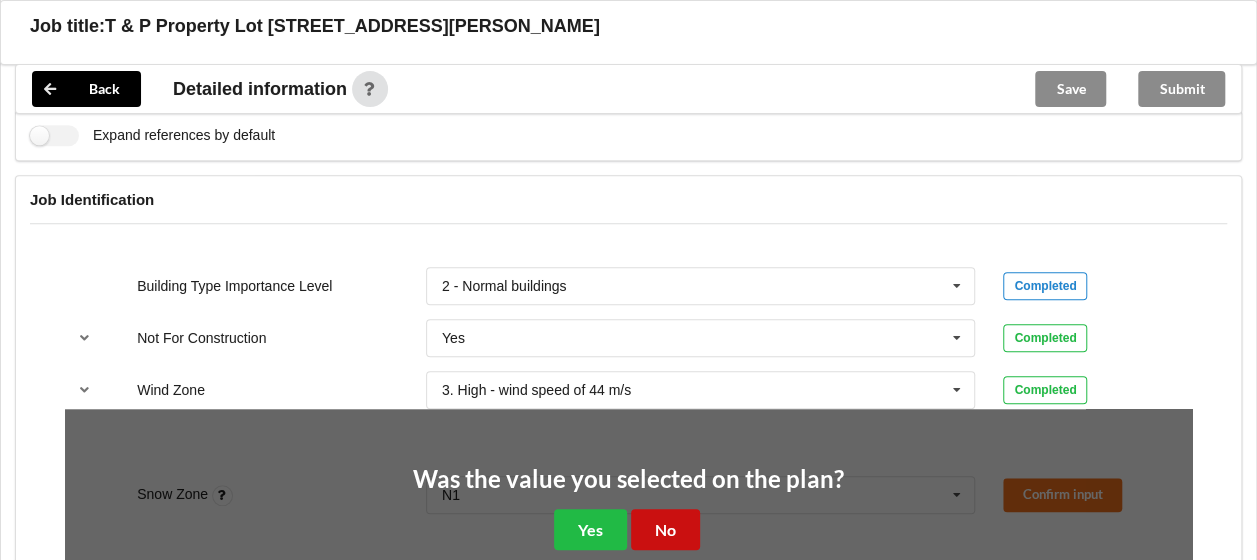 click on "No" at bounding box center (665, 529) 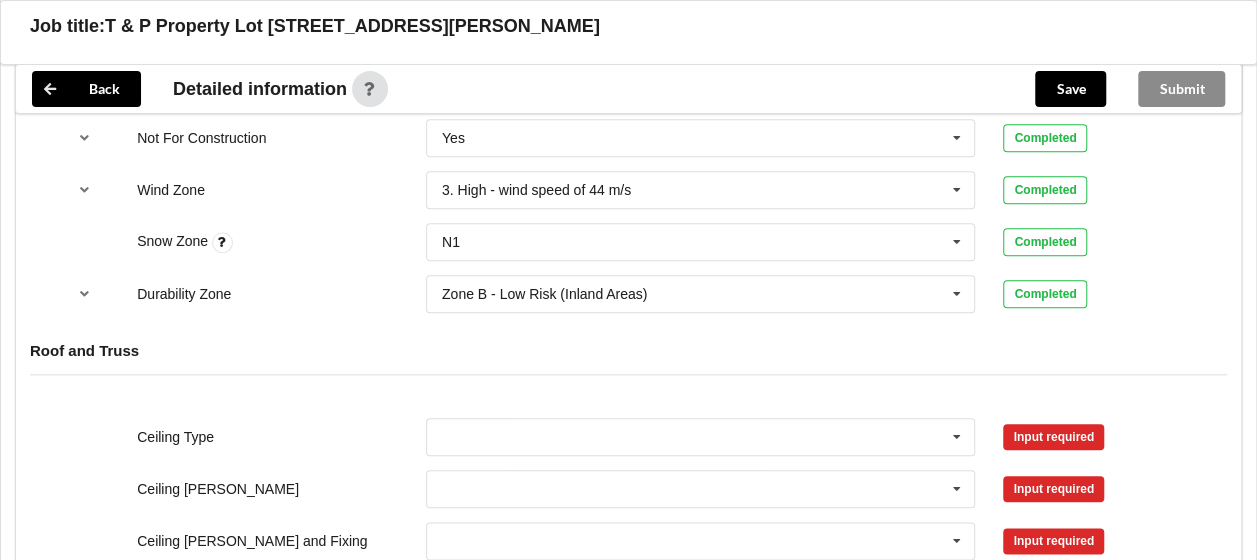 scroll, scrollTop: 1100, scrollLeft: 0, axis: vertical 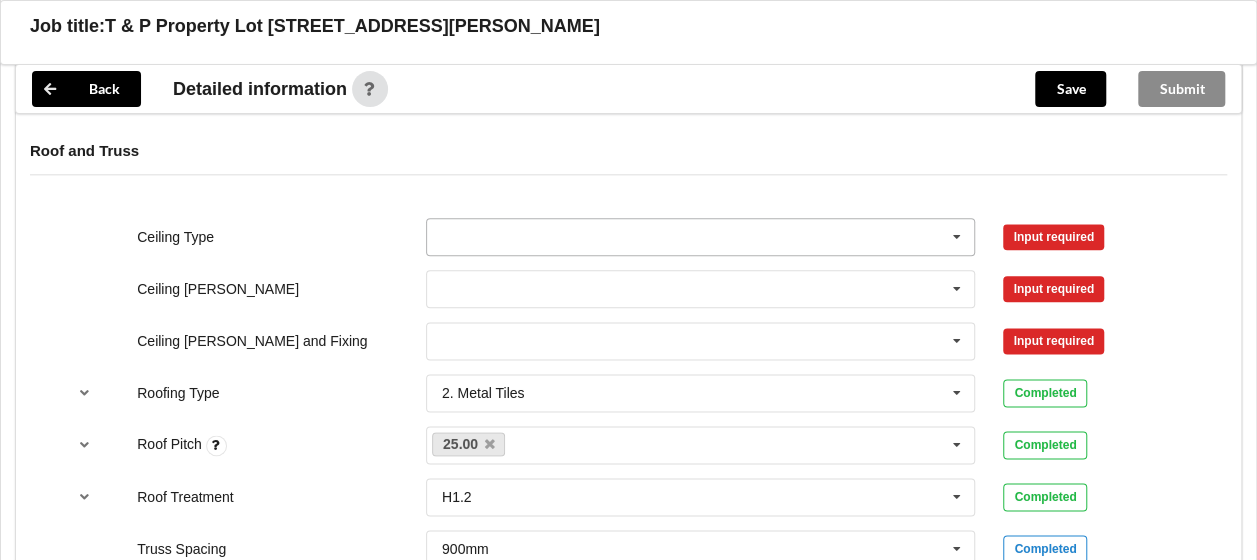 click at bounding box center [702, 237] 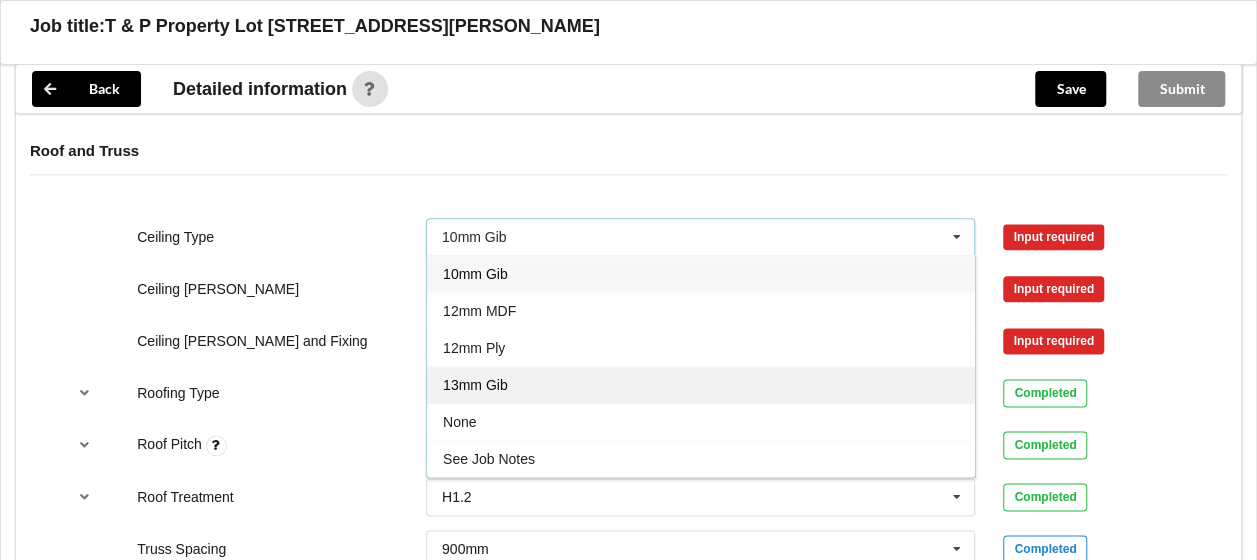 click on "13mm Gib" at bounding box center (475, 385) 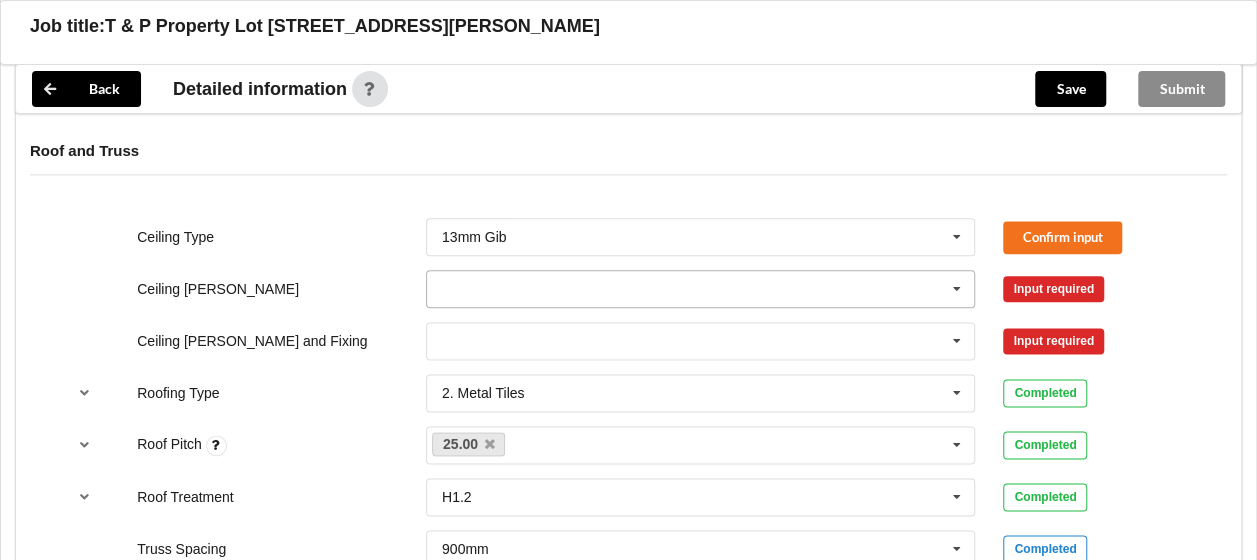 click at bounding box center (702, 289) 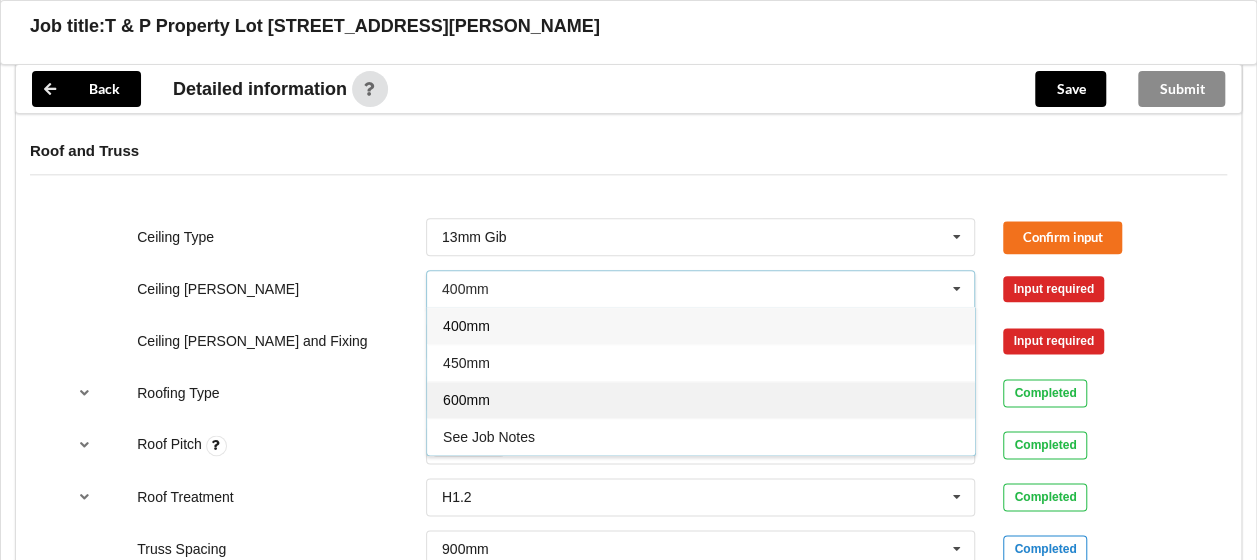 click on "600mm" at bounding box center [701, 399] 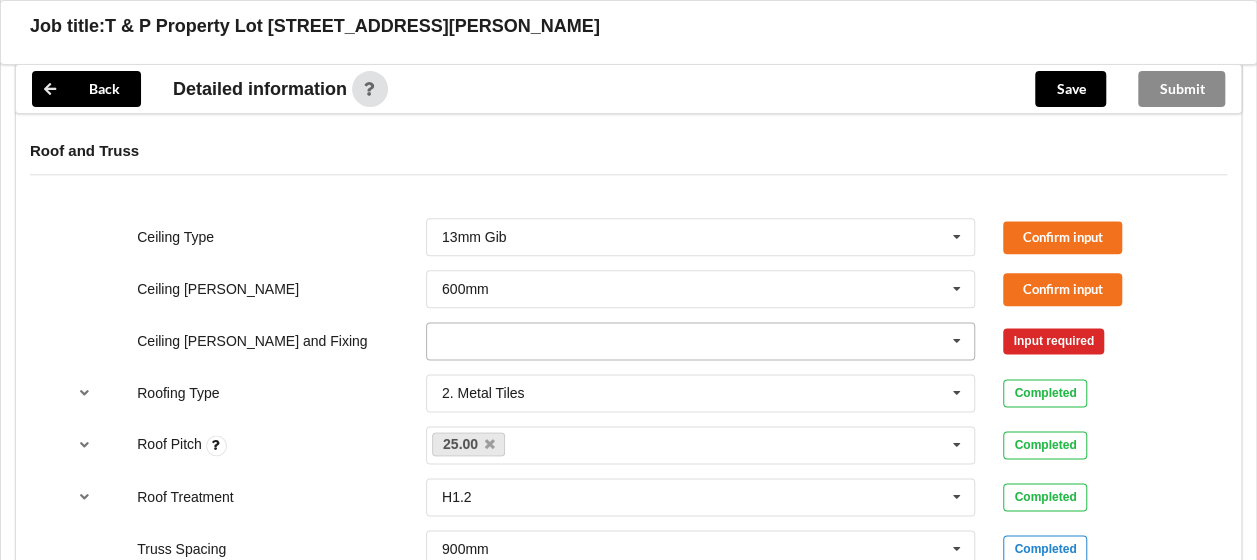 click at bounding box center [702, 341] 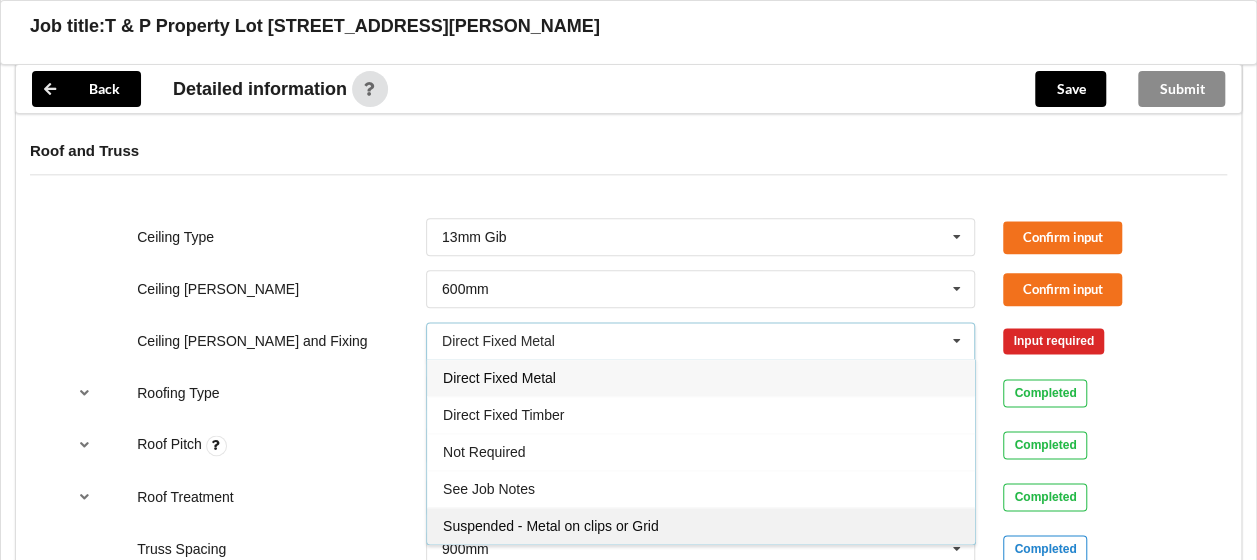 click on "Suspended - Metal on clips or Grid" at bounding box center (551, 526) 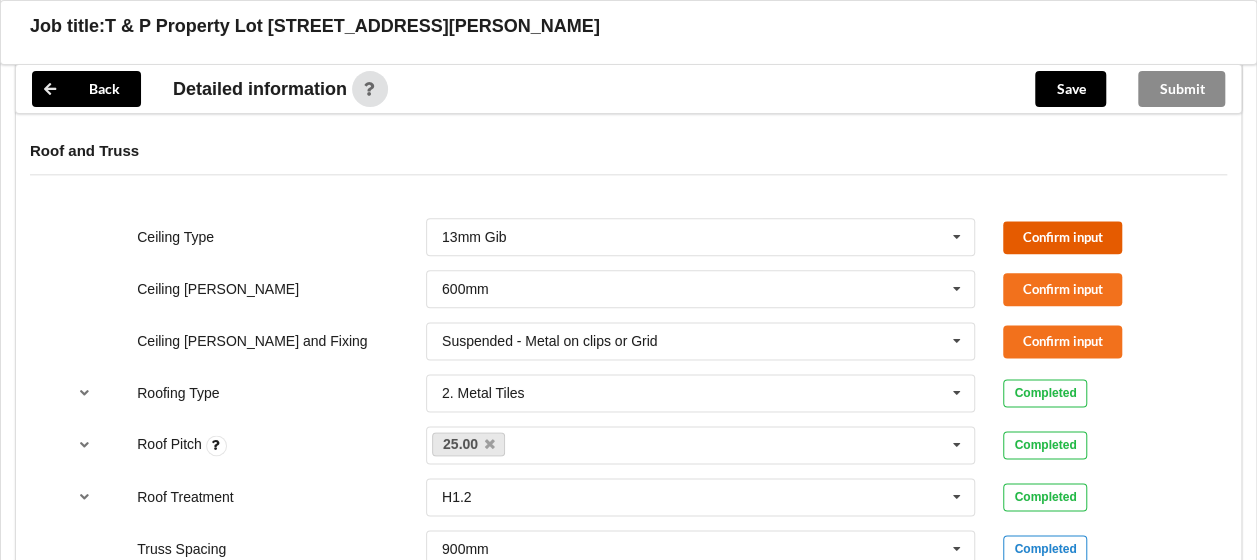 click on "Confirm input" at bounding box center [1062, 237] 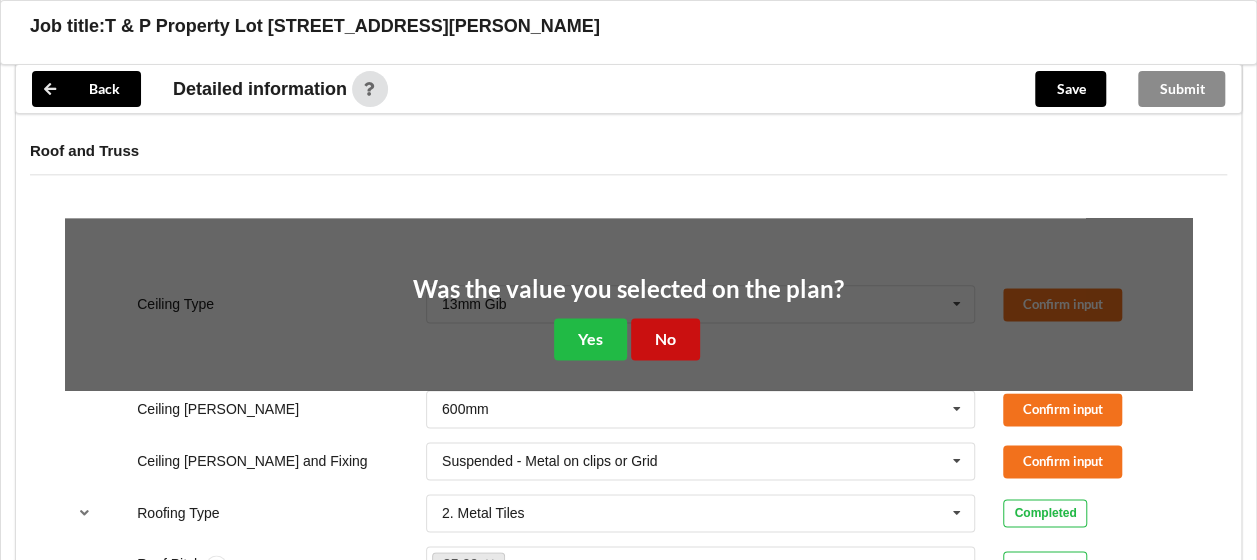click on "No" at bounding box center [665, 338] 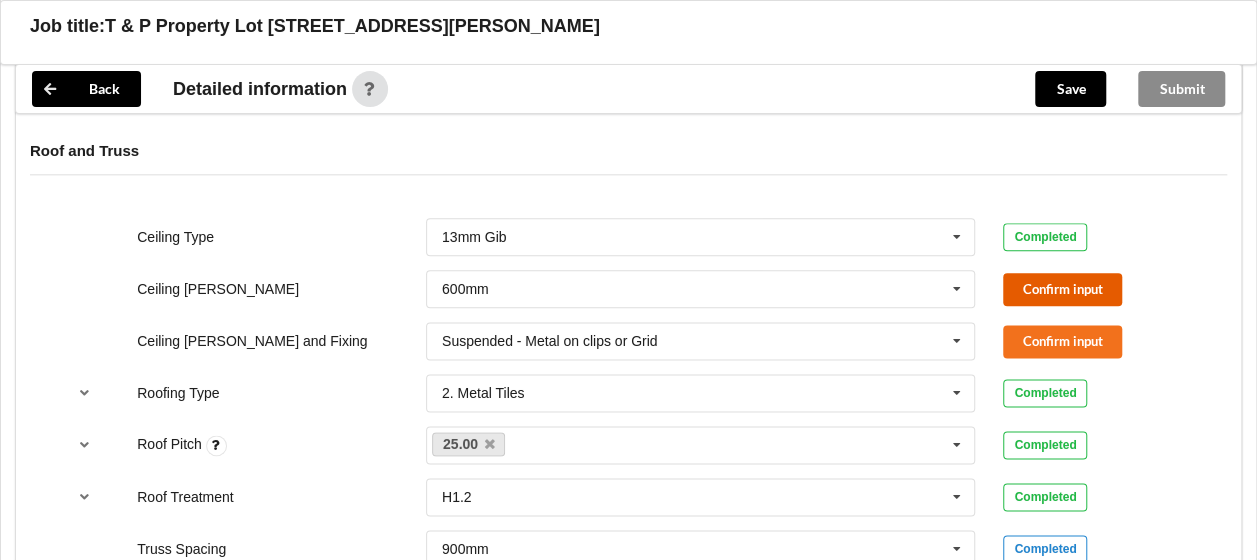 click on "Confirm input" at bounding box center (1062, 289) 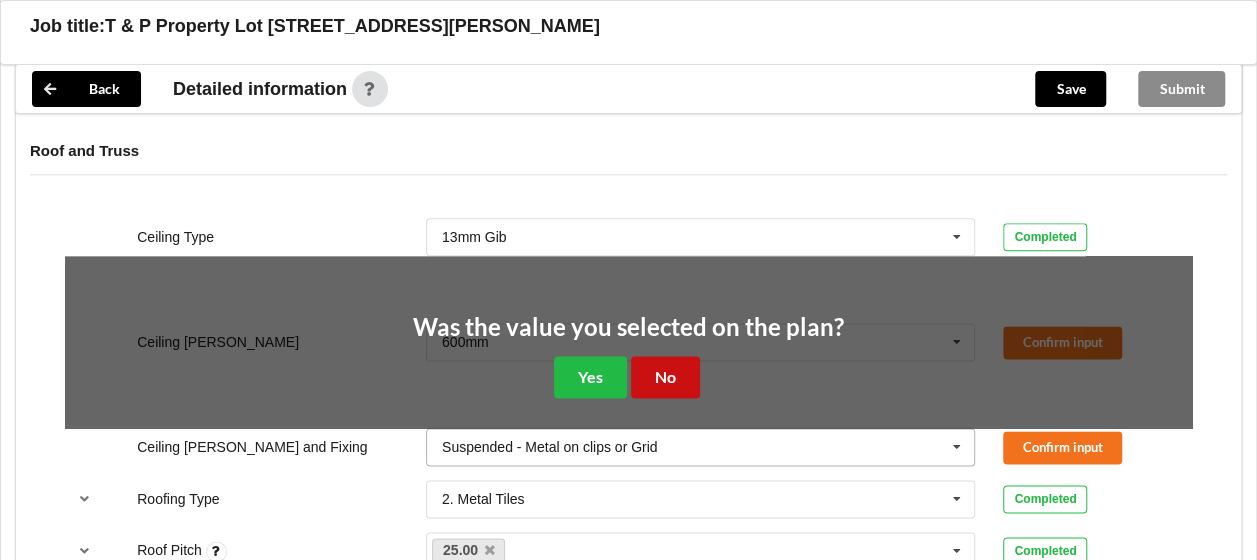 drag, startPoint x: 681, startPoint y: 363, endPoint x: 872, endPoint y: 350, distance: 191.4419 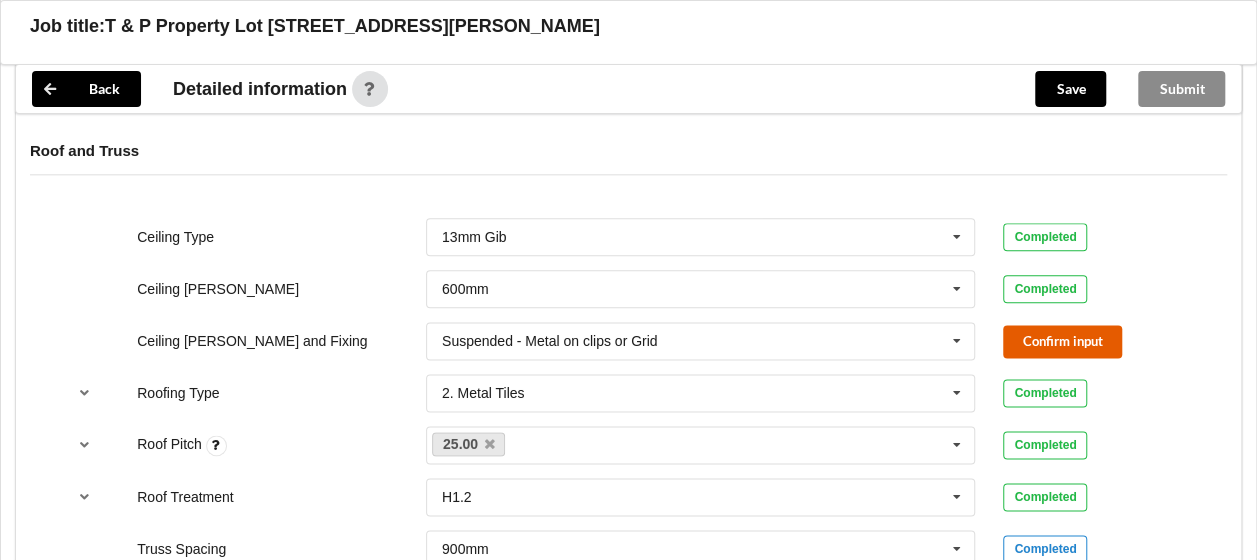 click on "Confirm input" at bounding box center (1062, 341) 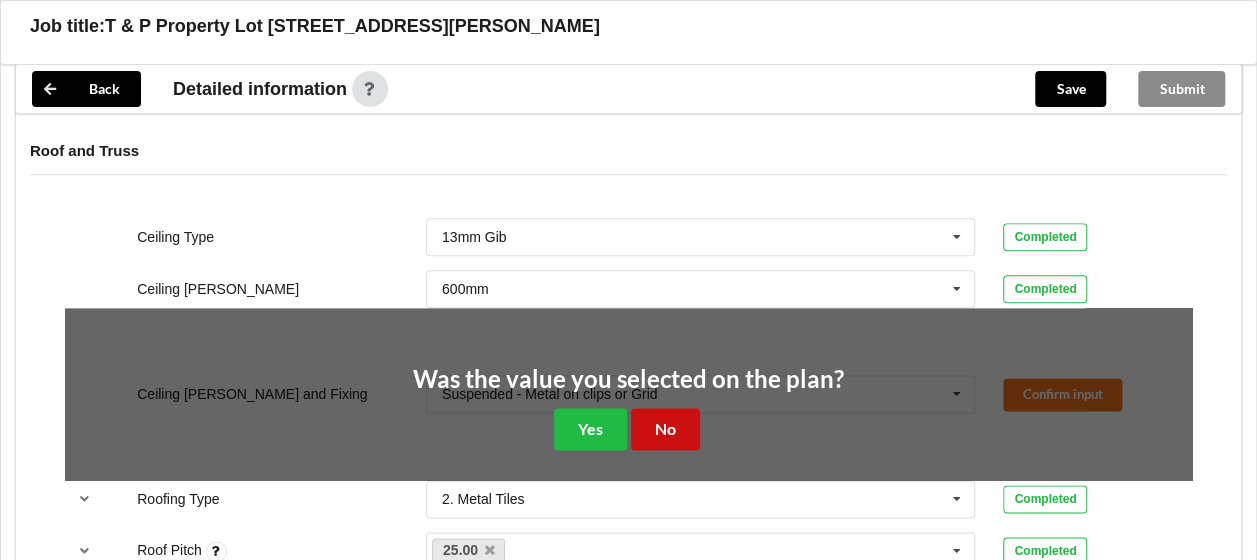 click on "No" at bounding box center (665, 428) 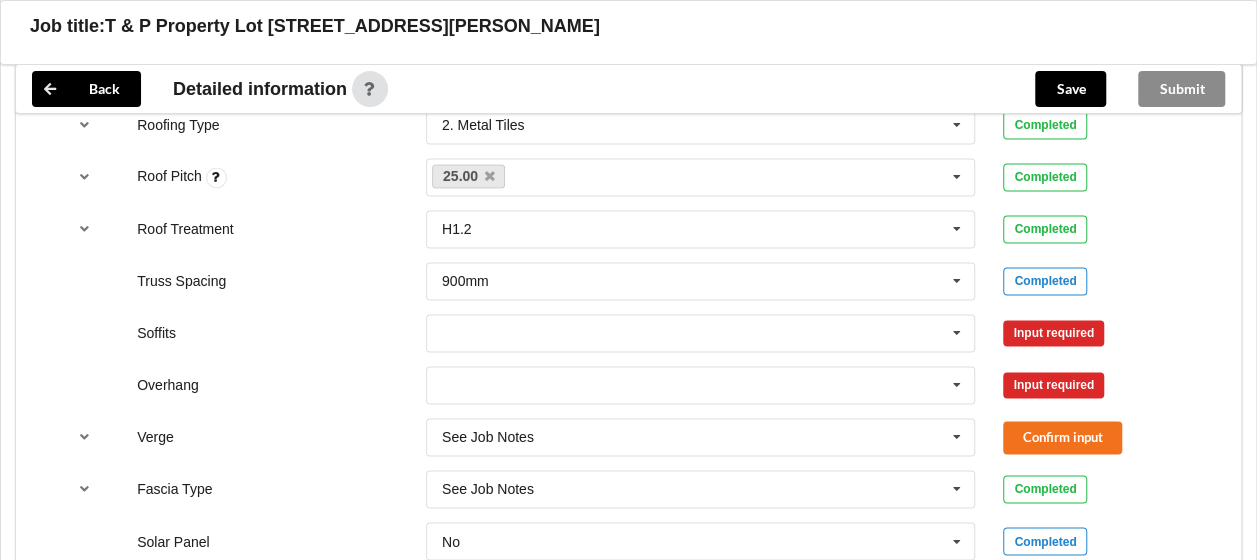 scroll, scrollTop: 1400, scrollLeft: 0, axis: vertical 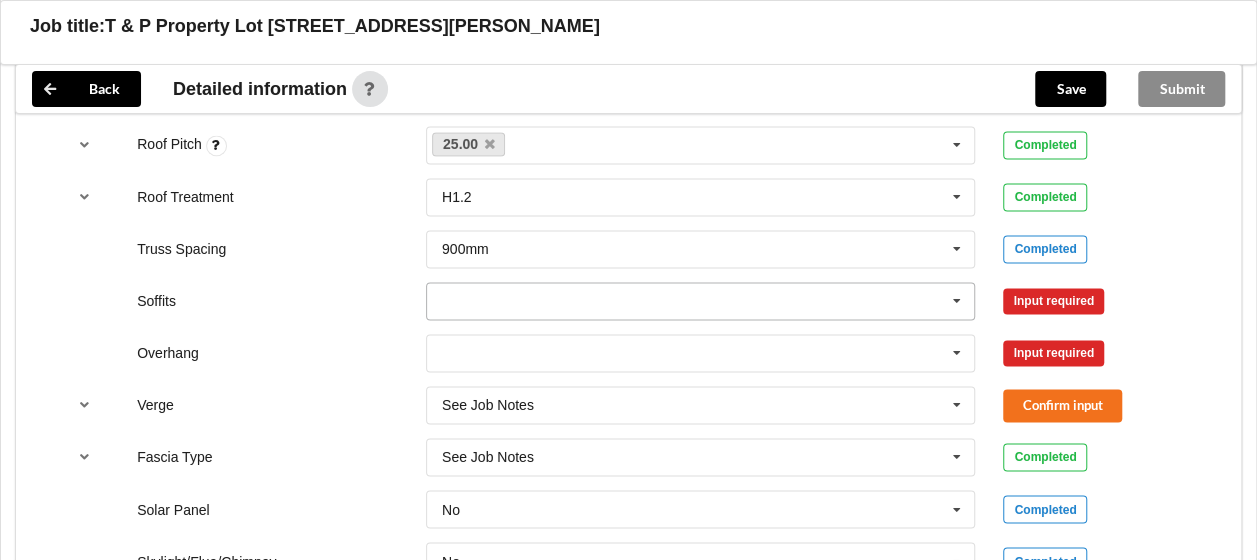 click at bounding box center [702, 301] 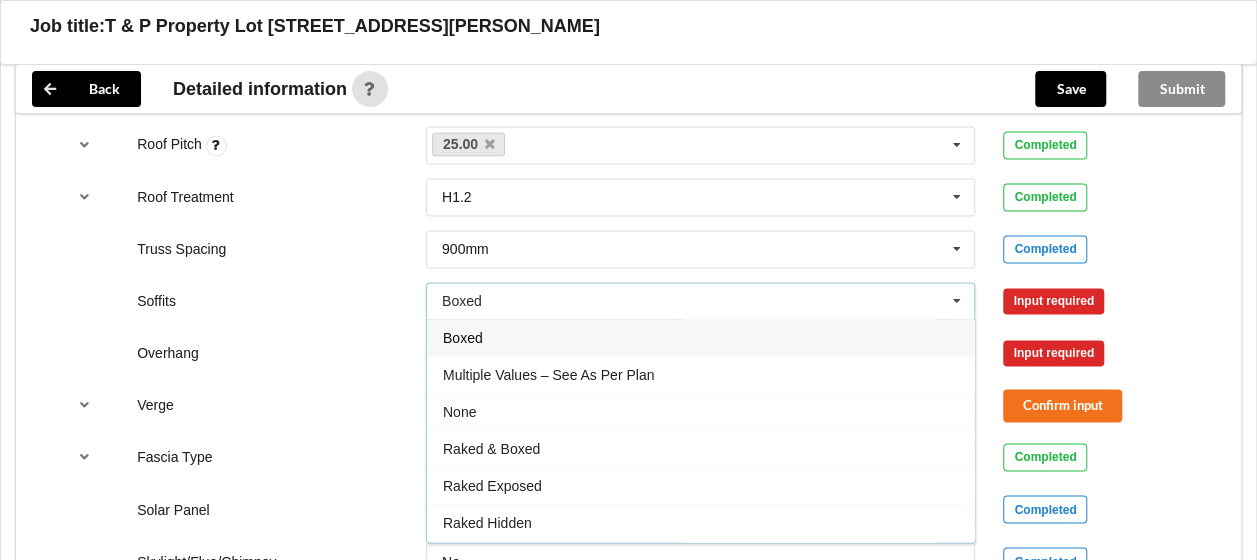 click on "Boxed" at bounding box center (701, 337) 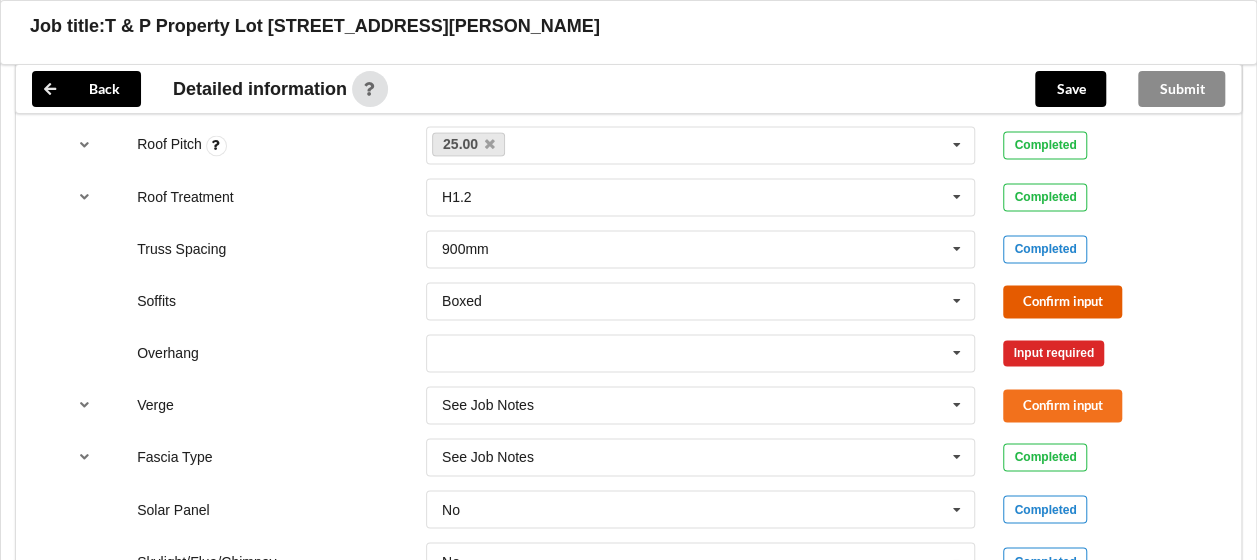 click on "Confirm input" at bounding box center (1062, 301) 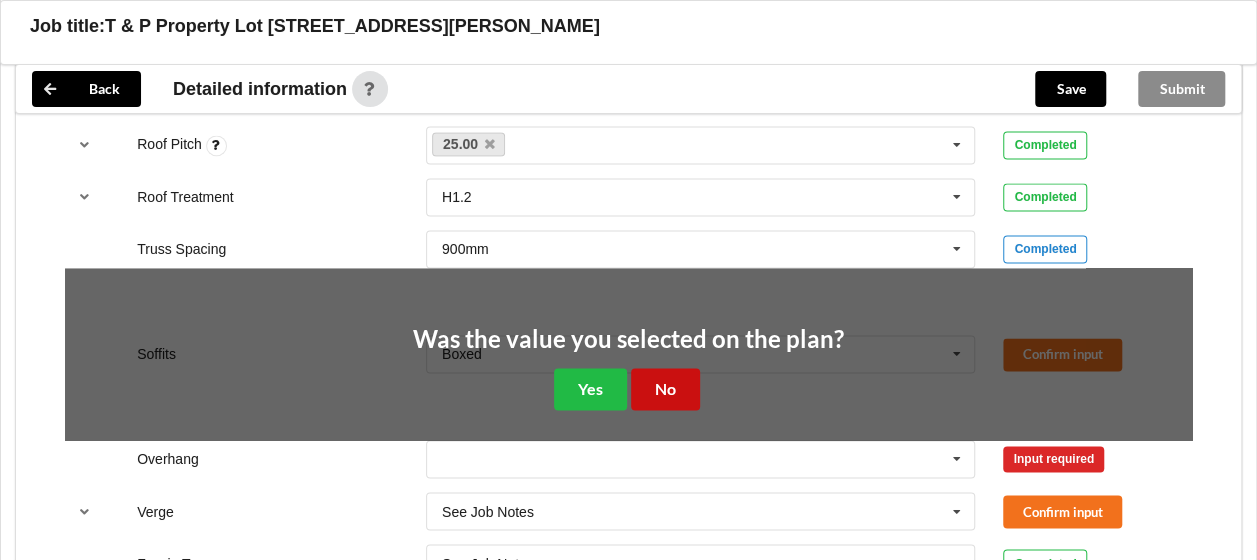 click on "No" at bounding box center (665, 388) 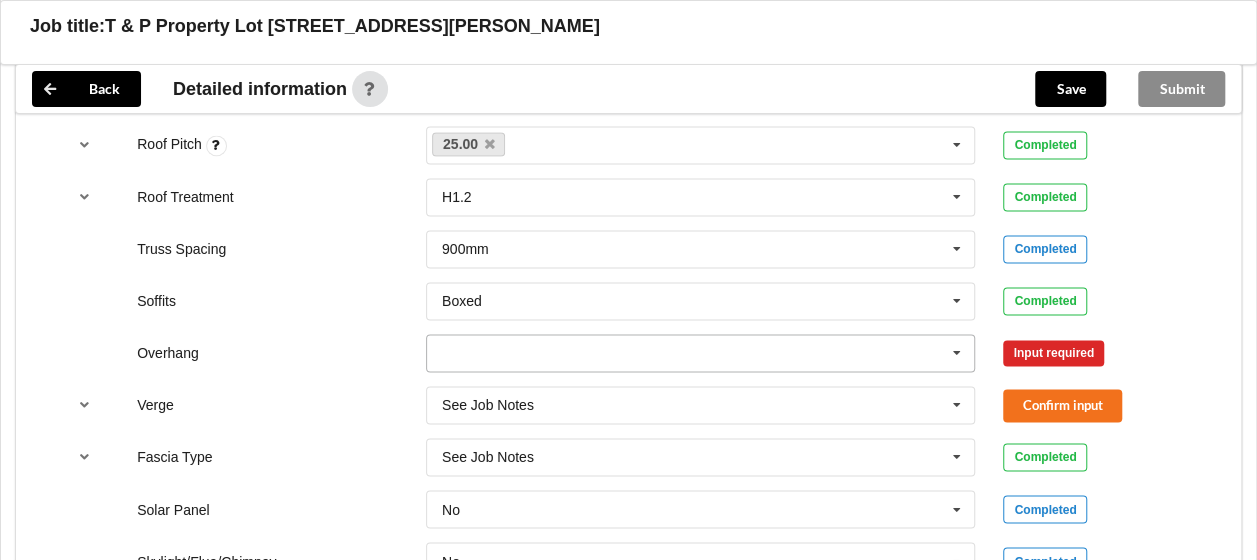 click at bounding box center (702, 353) 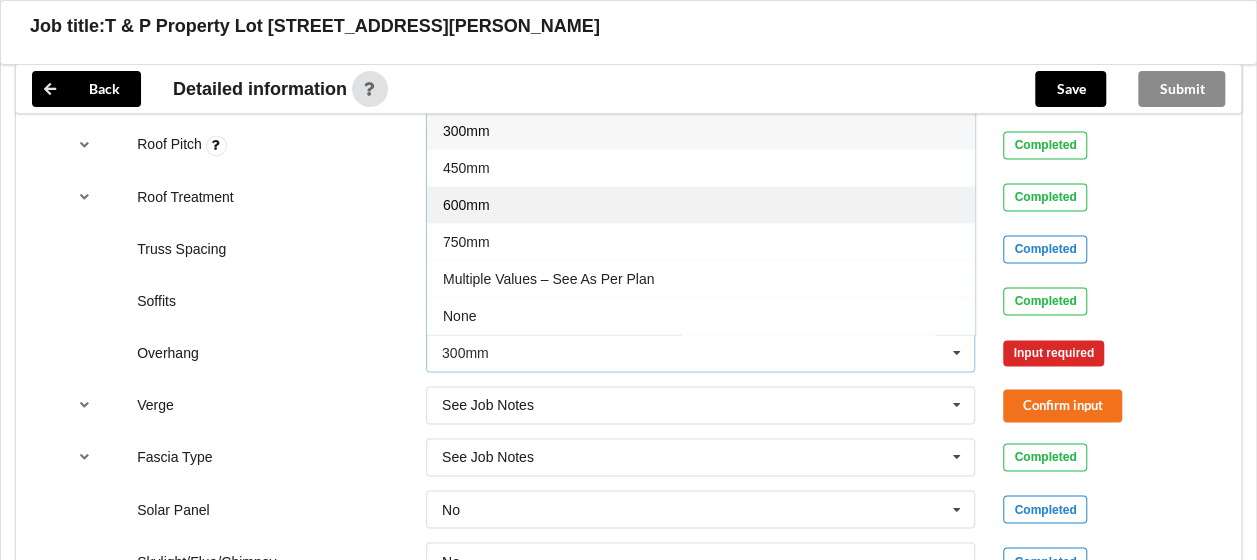 click on "600mm" at bounding box center [701, 204] 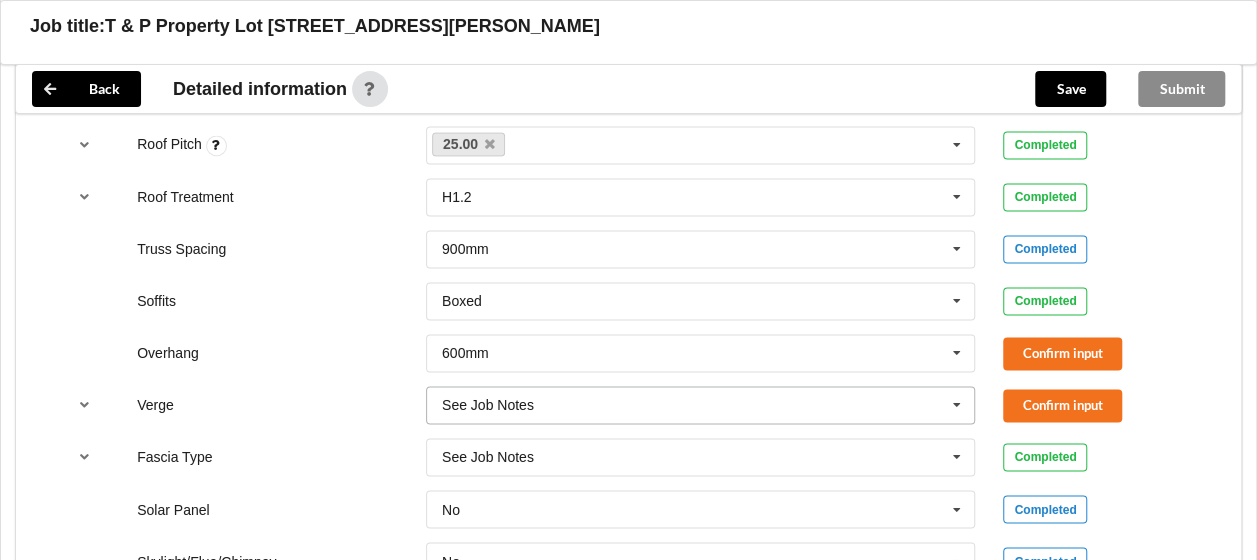 click at bounding box center [702, 405] 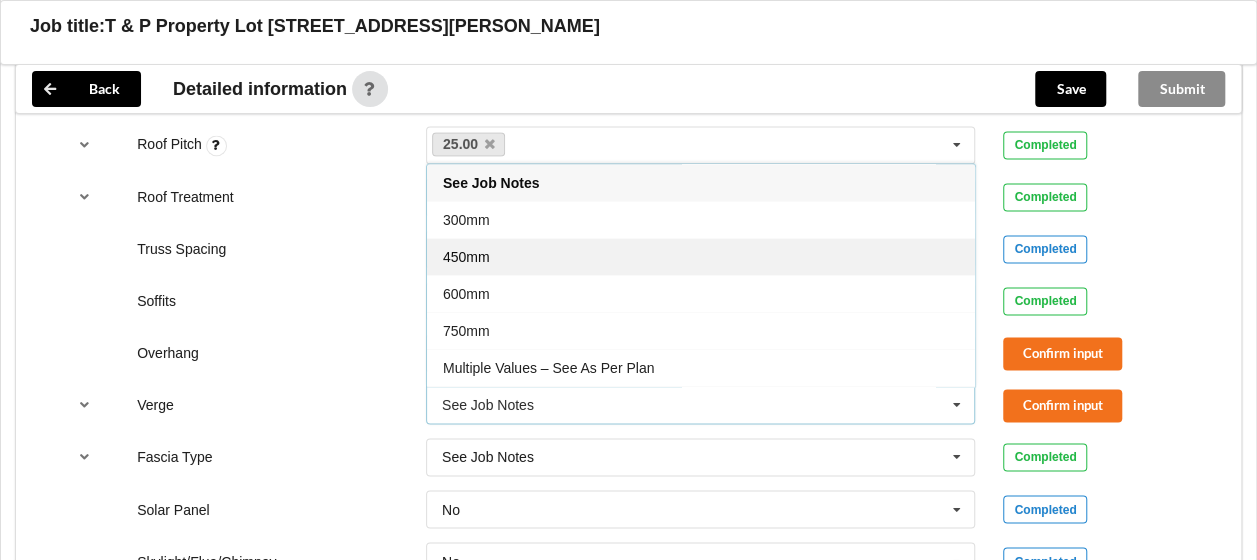 click on "450mm" at bounding box center [701, 256] 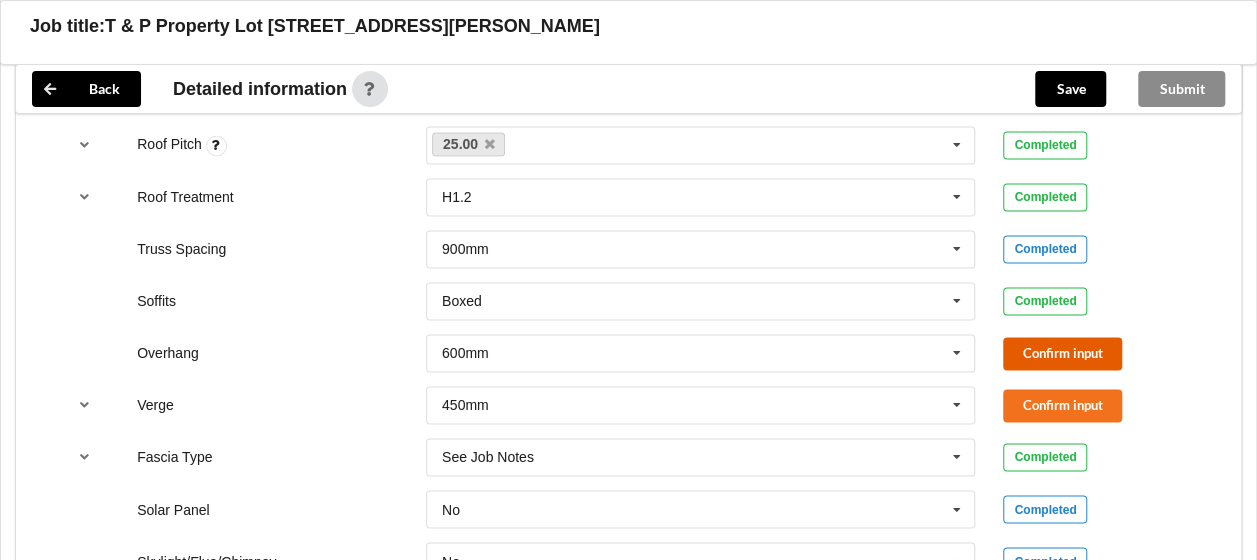 click on "Confirm input" at bounding box center (1062, 353) 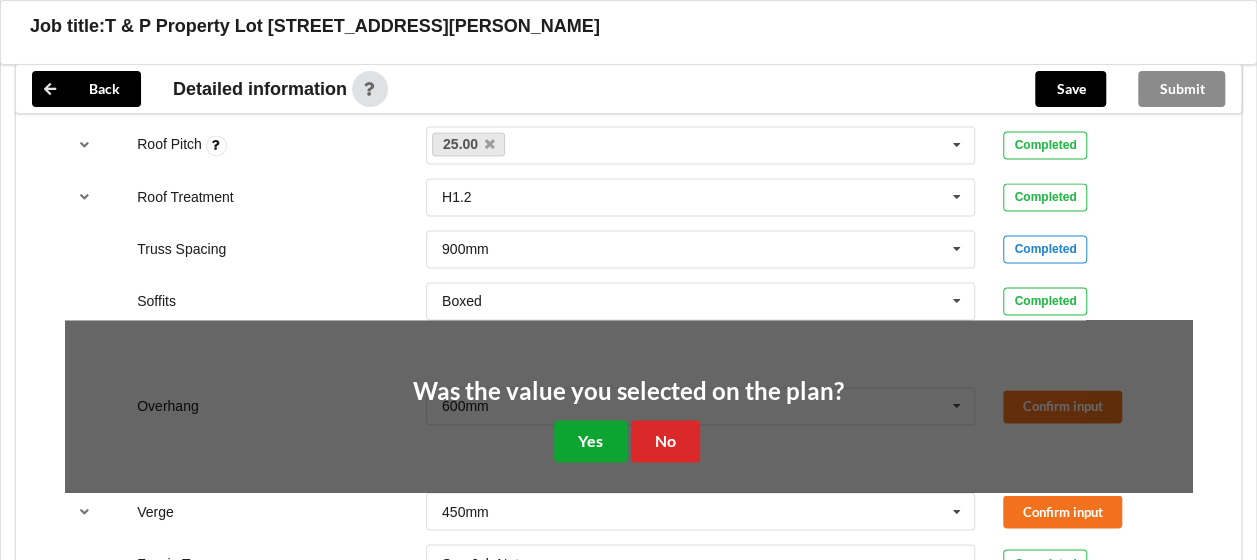click on "Yes" at bounding box center (590, 440) 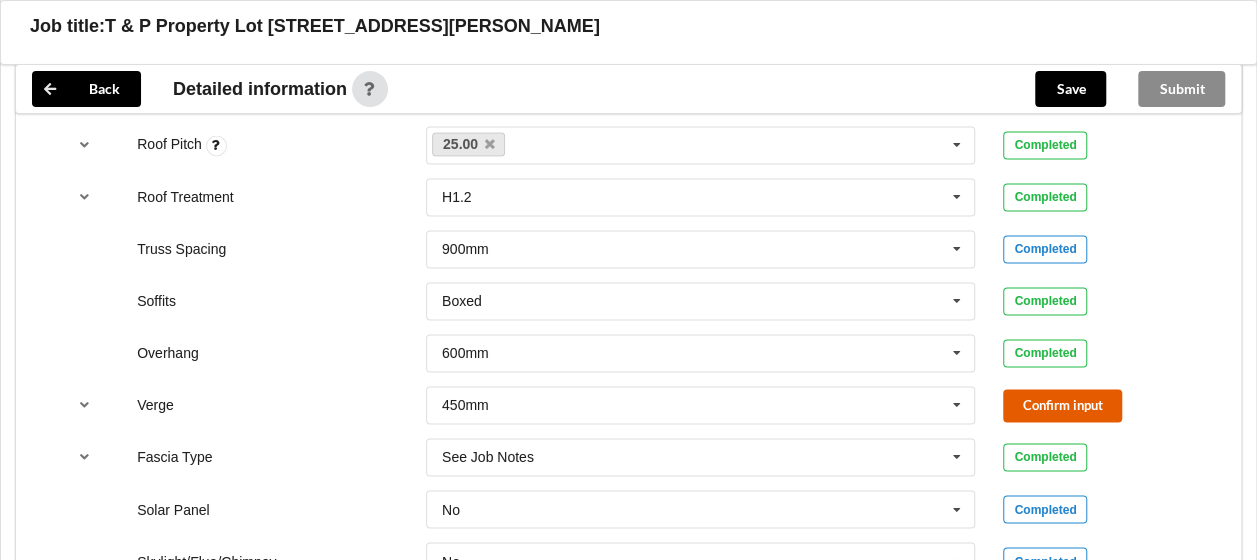 click on "Confirm input" at bounding box center (1062, 405) 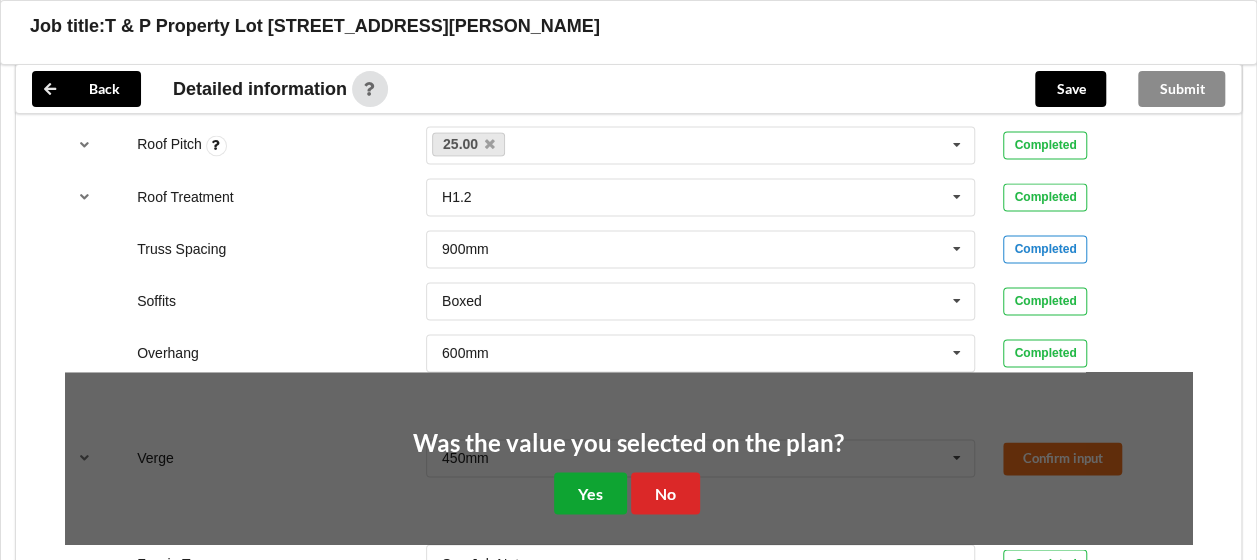 click on "Yes" at bounding box center [590, 492] 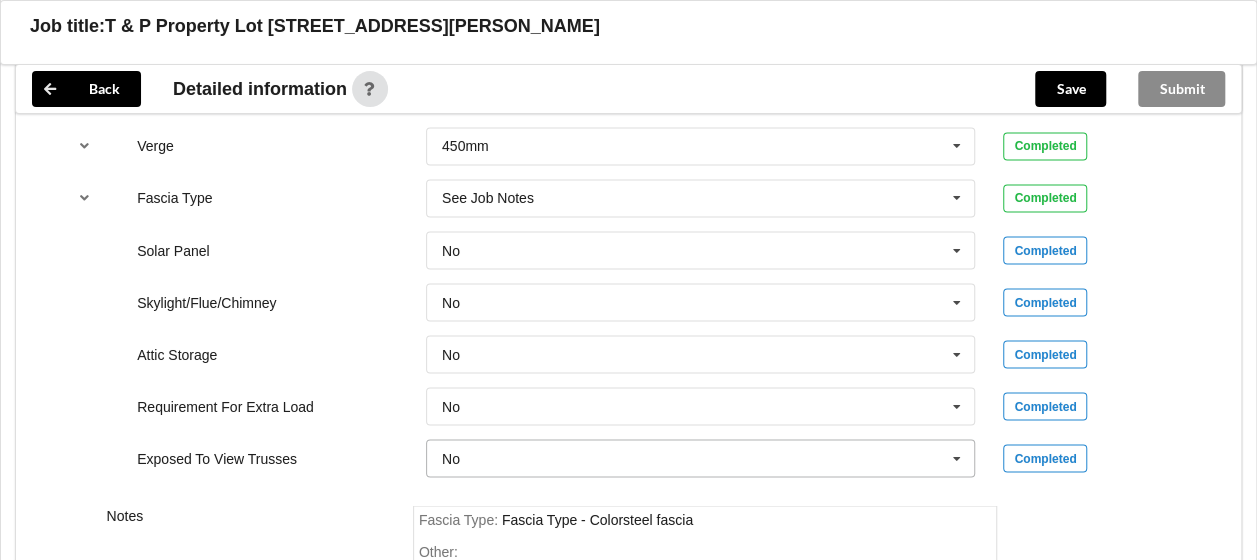 scroll, scrollTop: 1700, scrollLeft: 0, axis: vertical 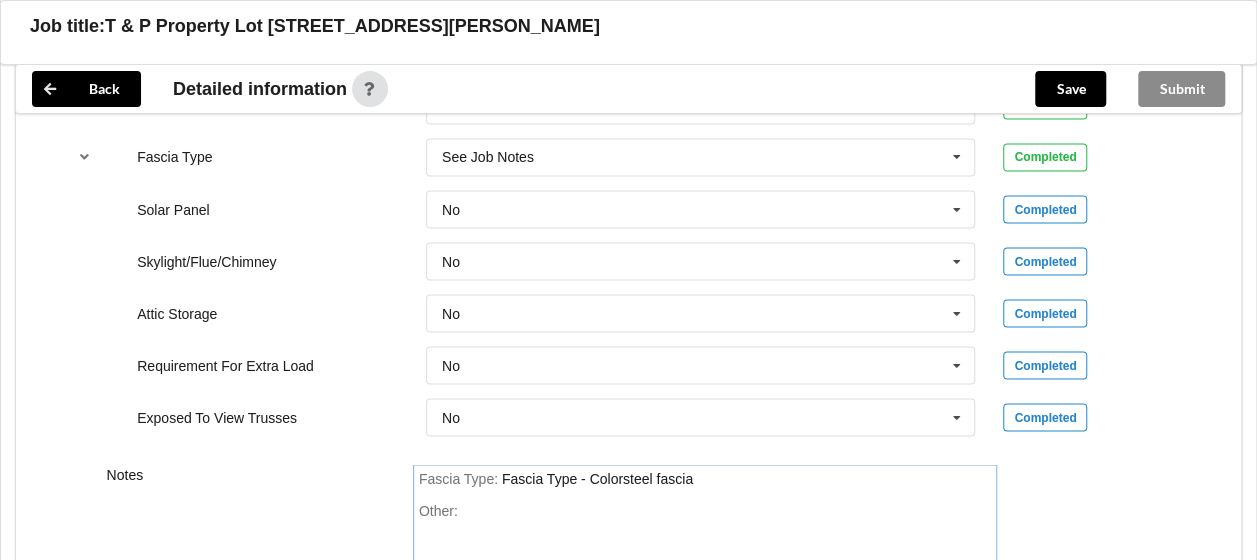 click on "Fascia Type :   Fascia Type - Colorsteel fascia" at bounding box center [705, 479] 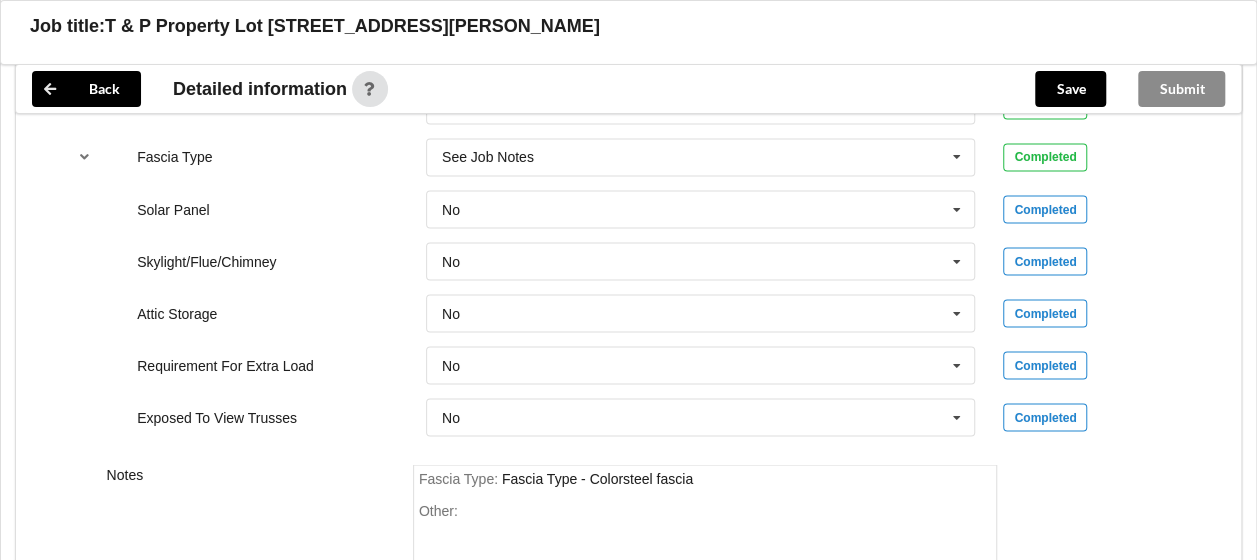 drag, startPoint x: 702, startPoint y: 472, endPoint x: 602, endPoint y: 479, distance: 100.2447 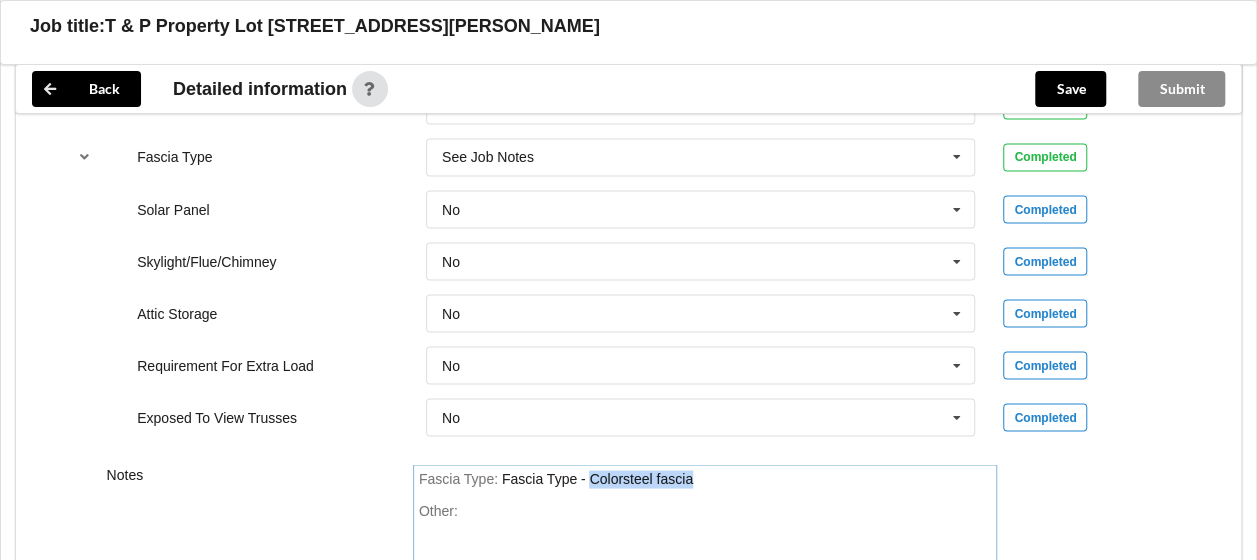 drag, startPoint x: 691, startPoint y: 471, endPoint x: 592, endPoint y: 472, distance: 99.00505 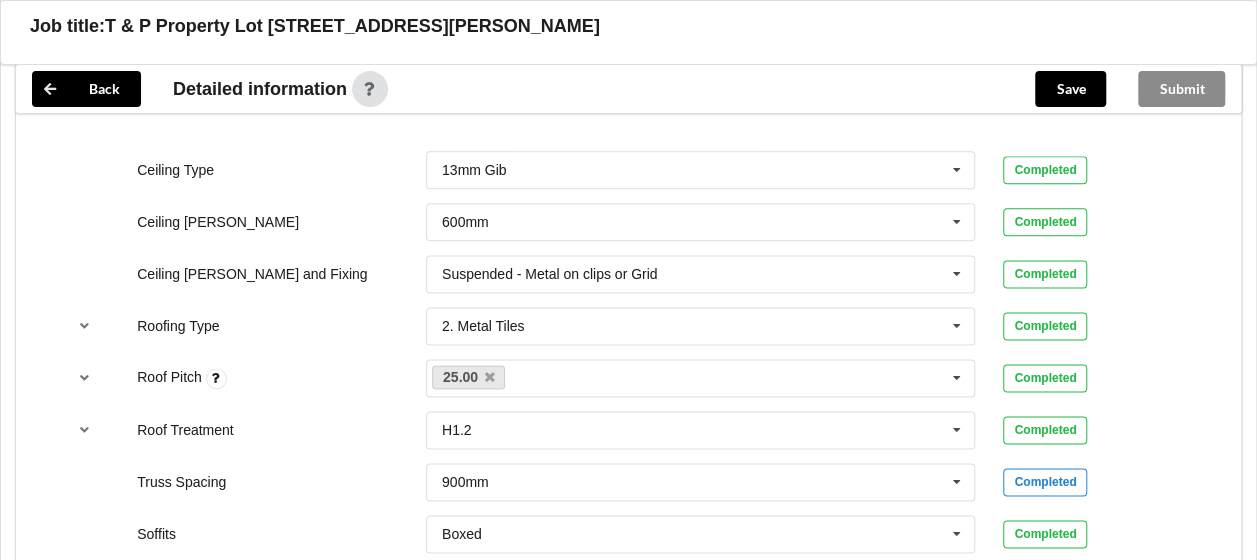 scroll, scrollTop: 1126, scrollLeft: 0, axis: vertical 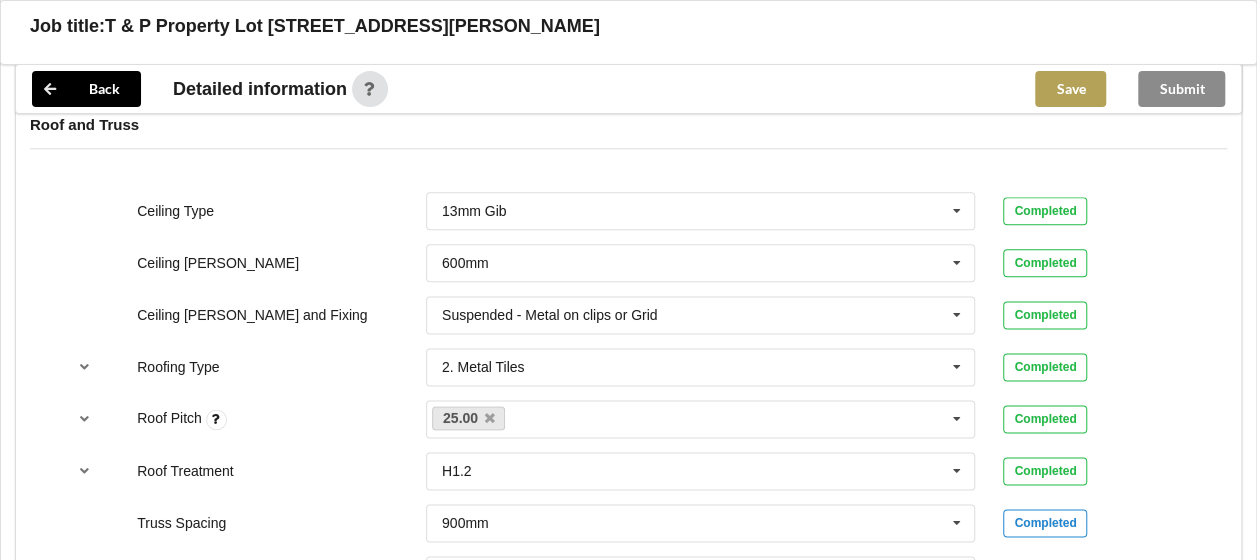 click on "Save" at bounding box center (1070, 89) 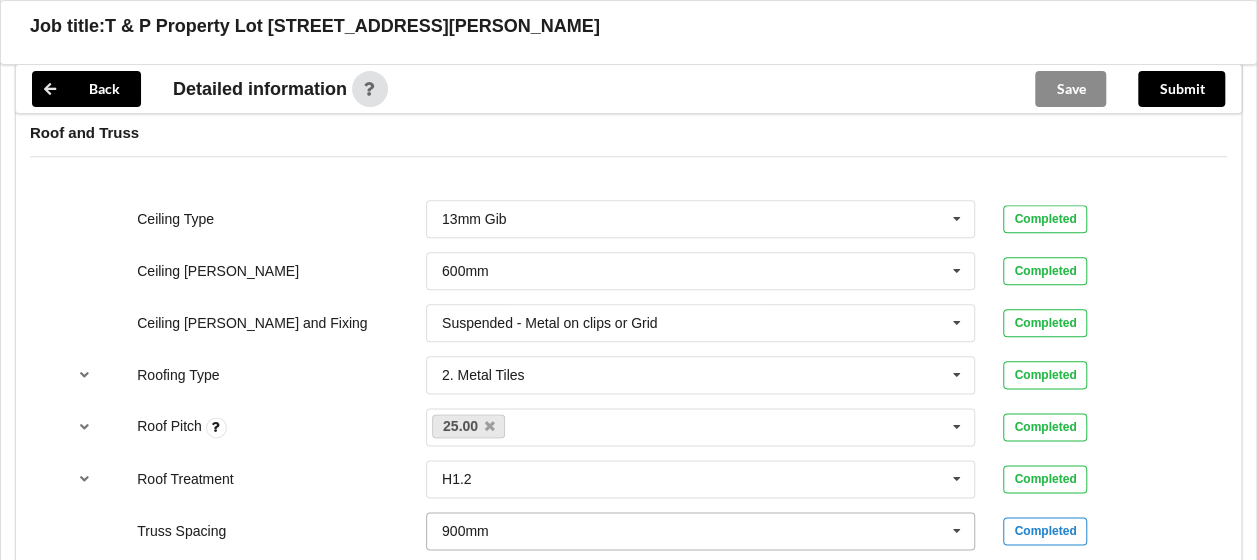scroll, scrollTop: 726, scrollLeft: 0, axis: vertical 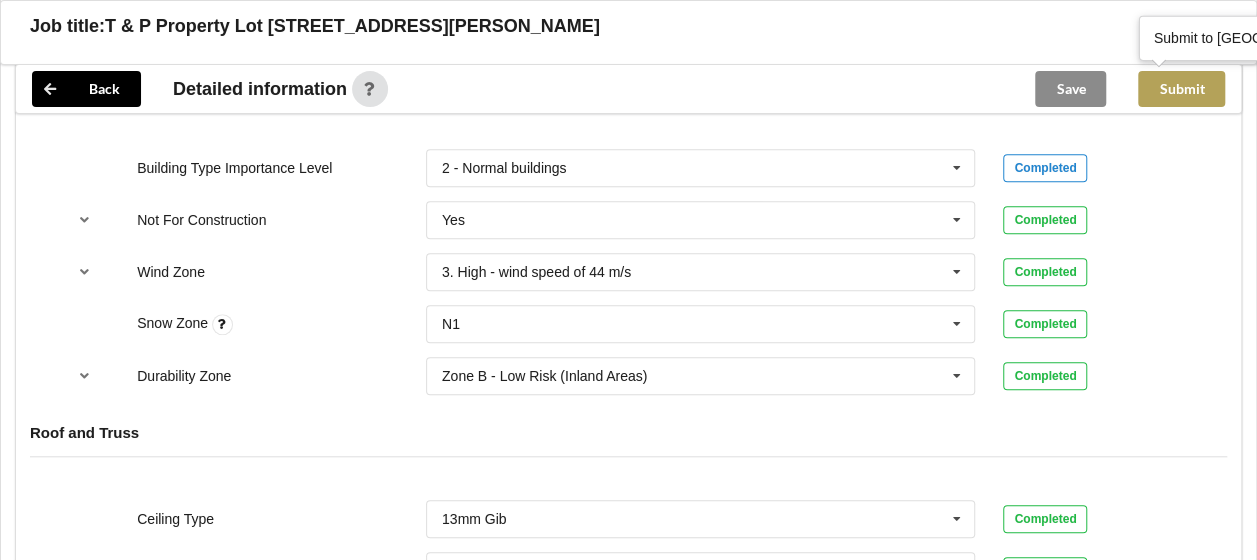 click on "Submit" at bounding box center (1181, 89) 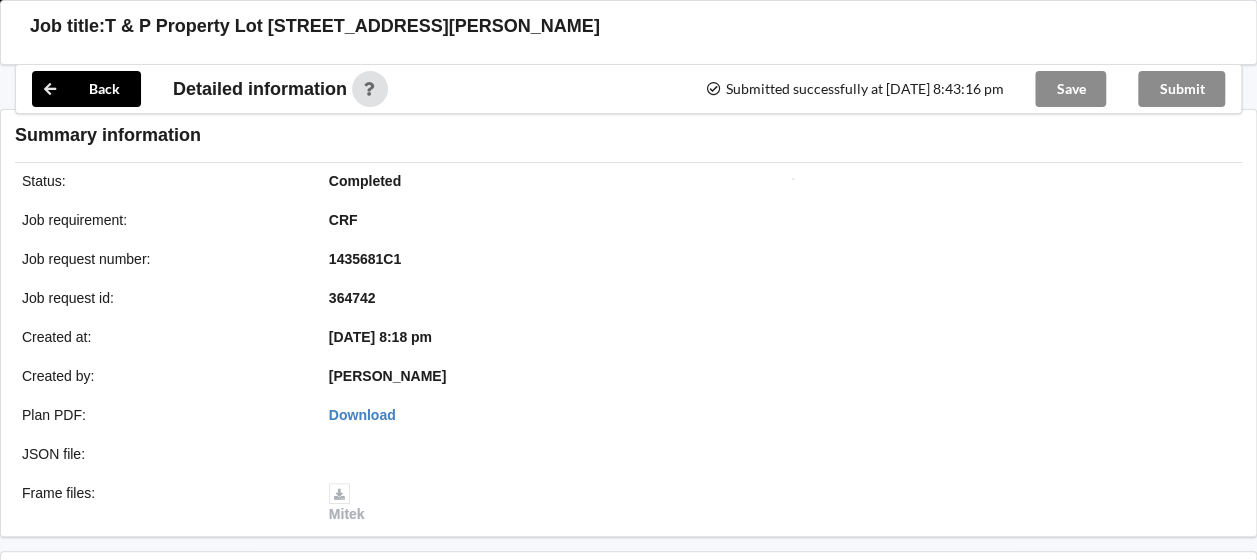 scroll, scrollTop: 726, scrollLeft: 0, axis: vertical 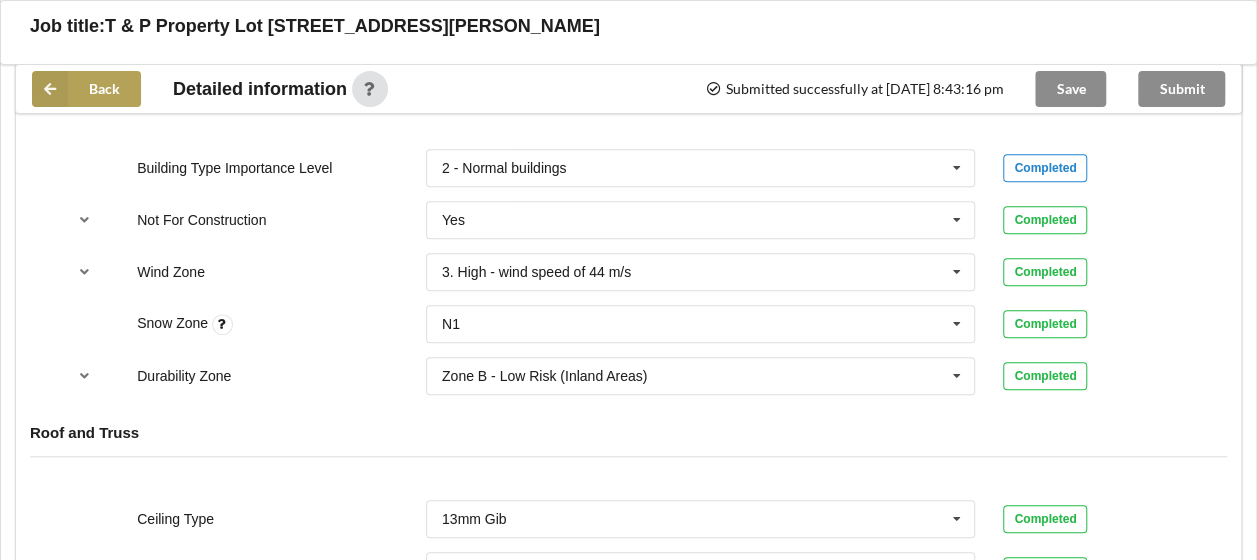 click on "Back" at bounding box center (86, 89) 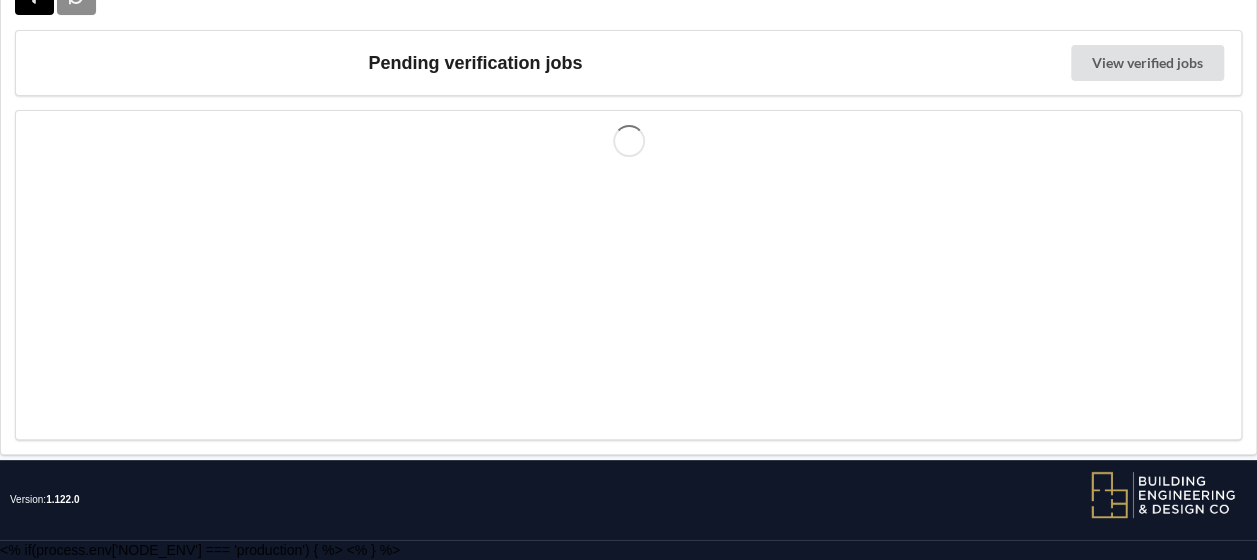 scroll, scrollTop: 0, scrollLeft: 0, axis: both 